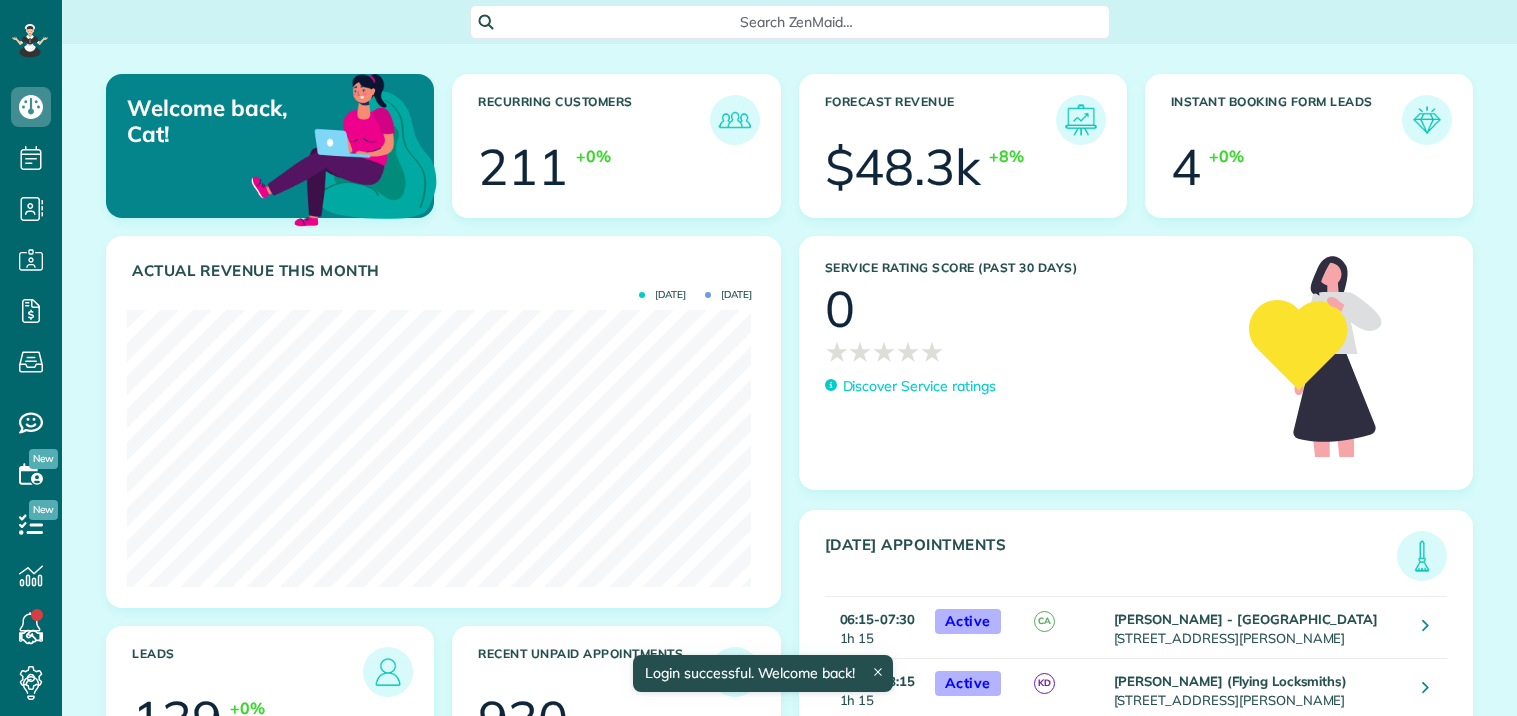scroll, scrollTop: 0, scrollLeft: 0, axis: both 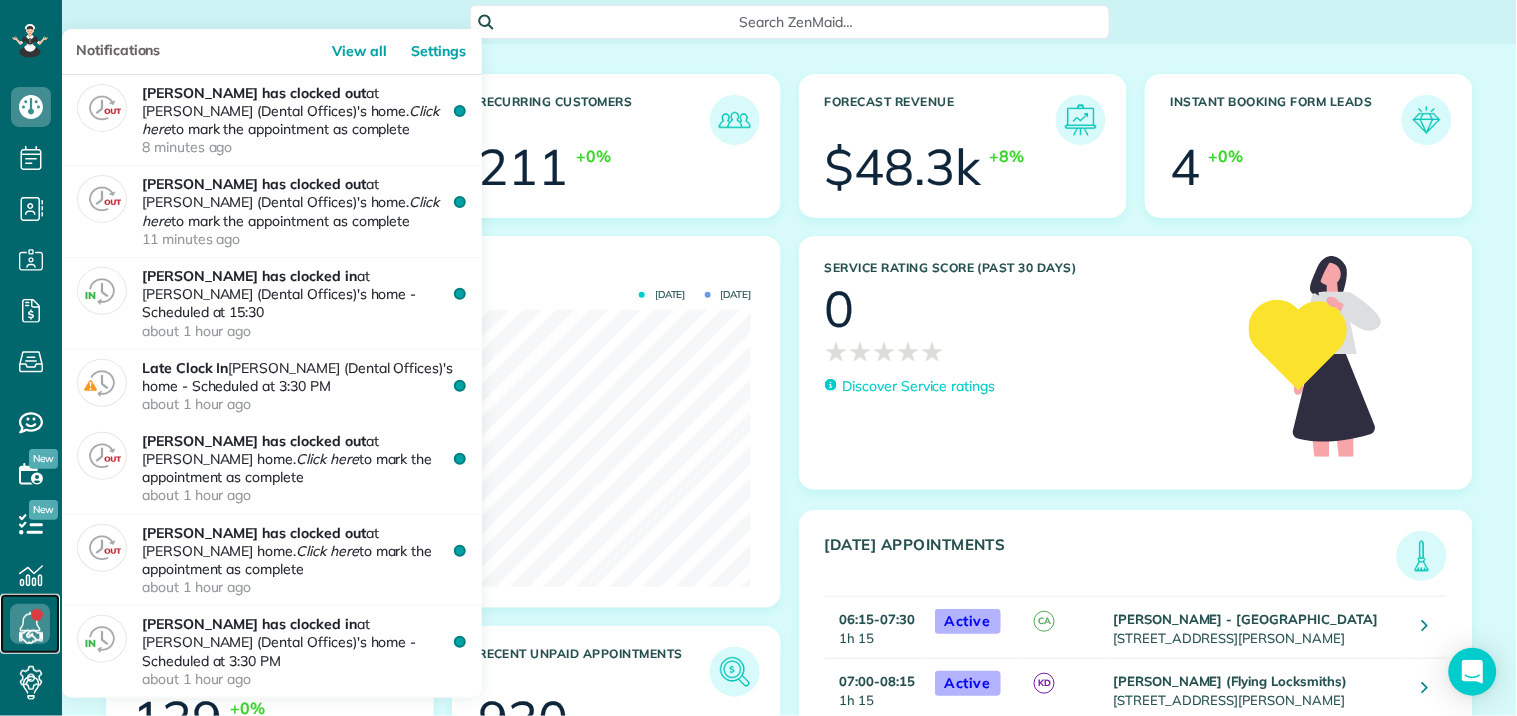 click 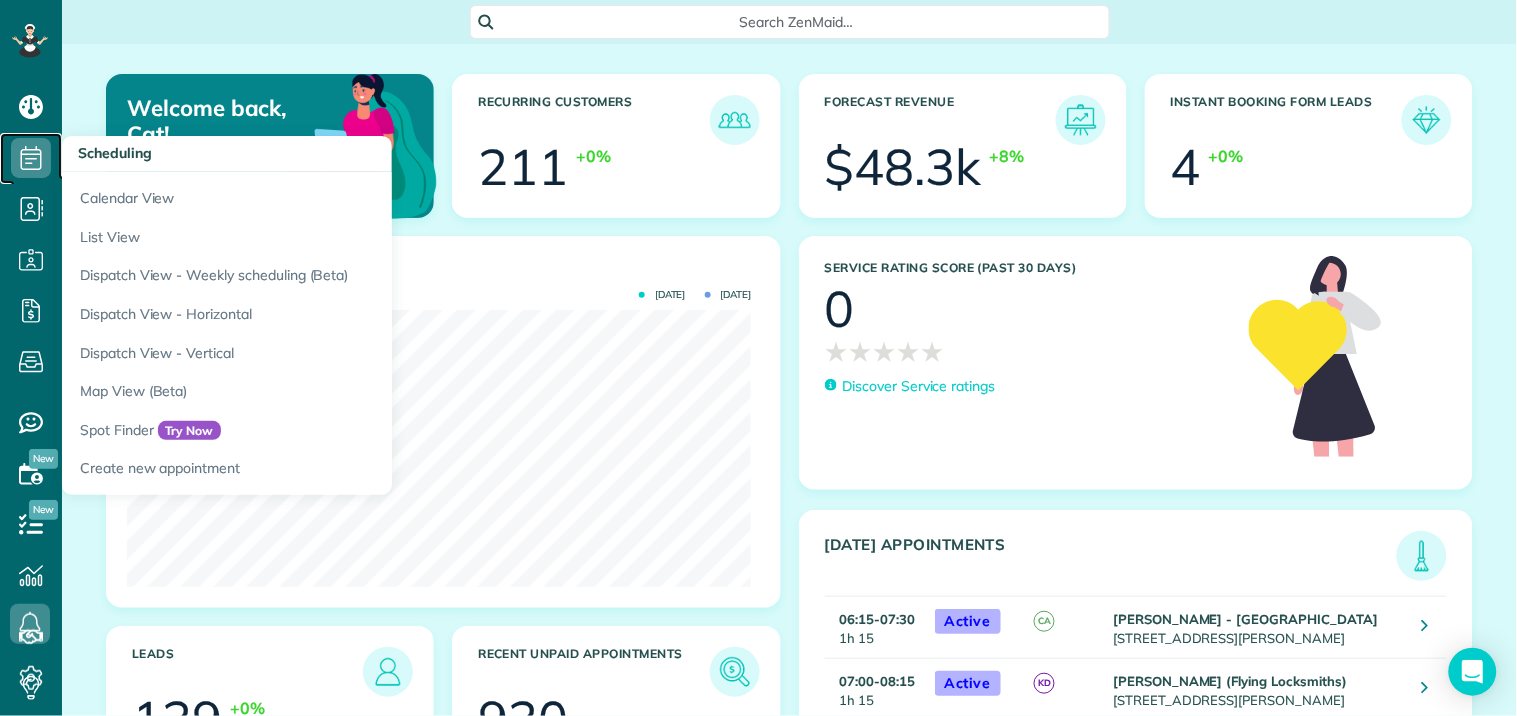 click 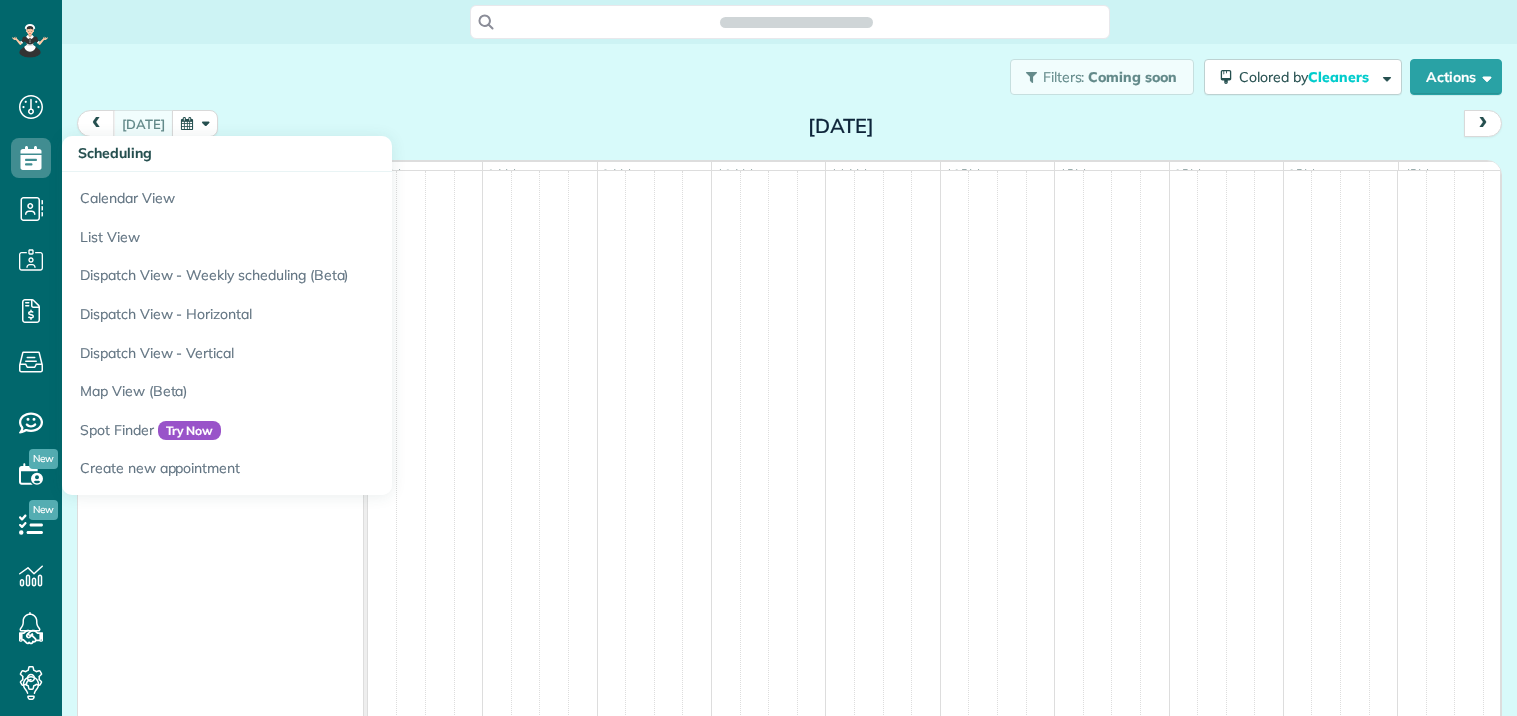 scroll, scrollTop: 0, scrollLeft: 0, axis: both 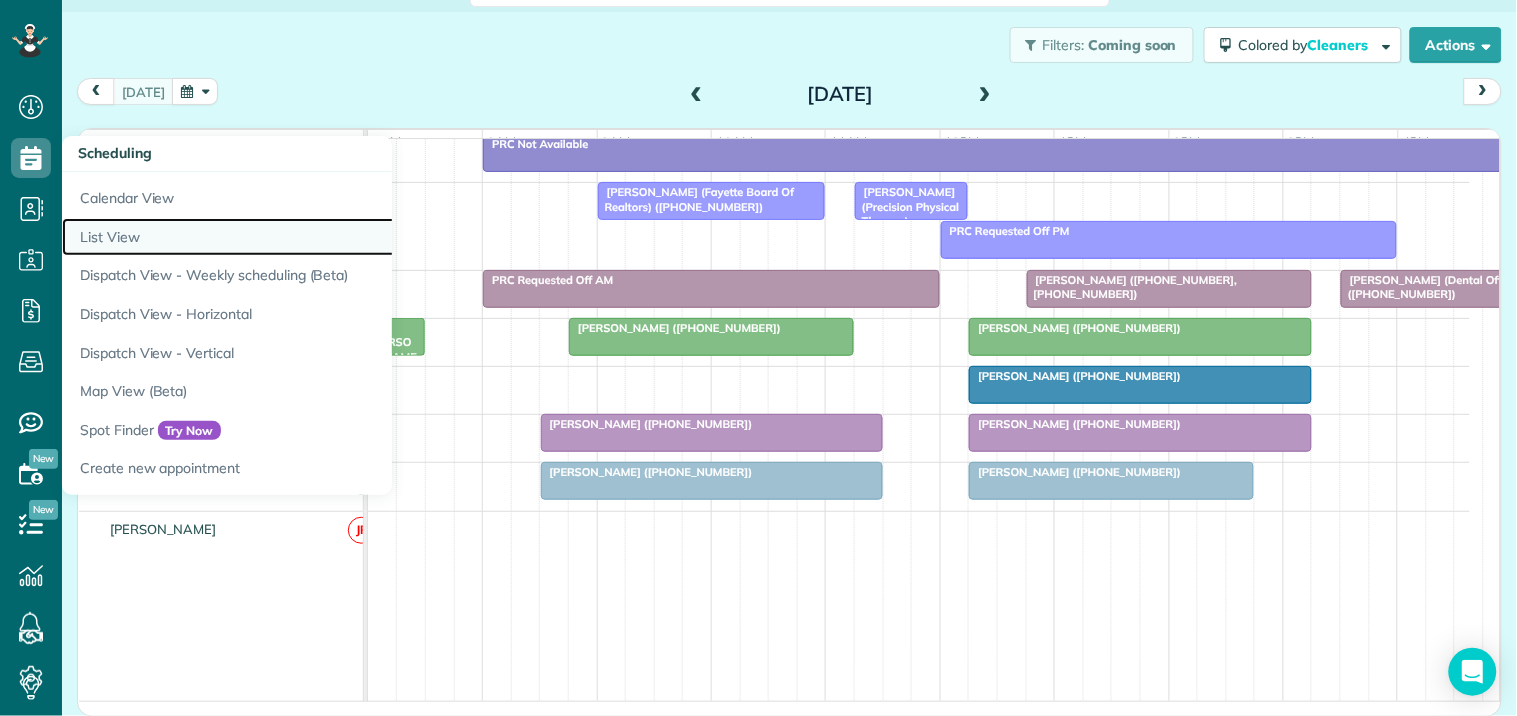 click on "List View" at bounding box center [312, 237] 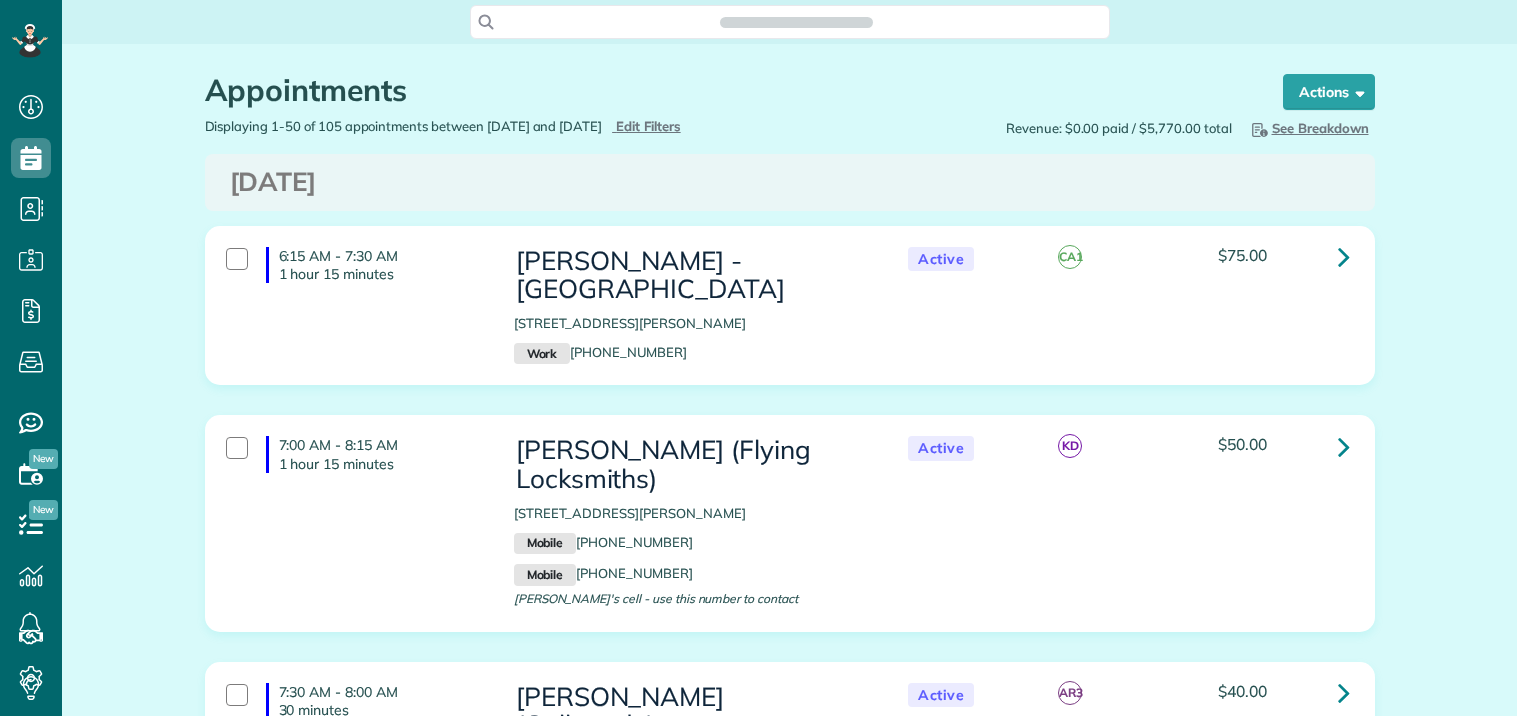 scroll, scrollTop: 0, scrollLeft: 0, axis: both 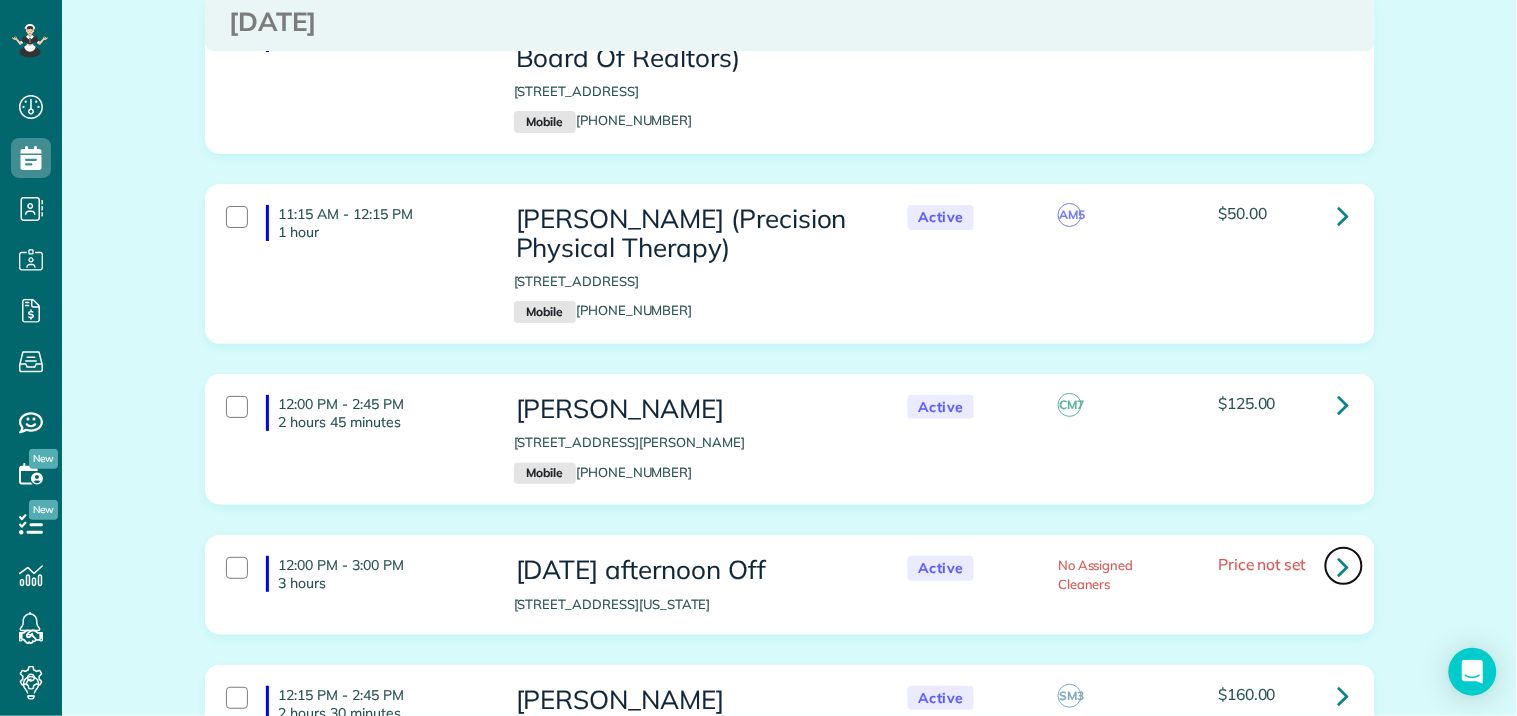 click at bounding box center [1344, 566] 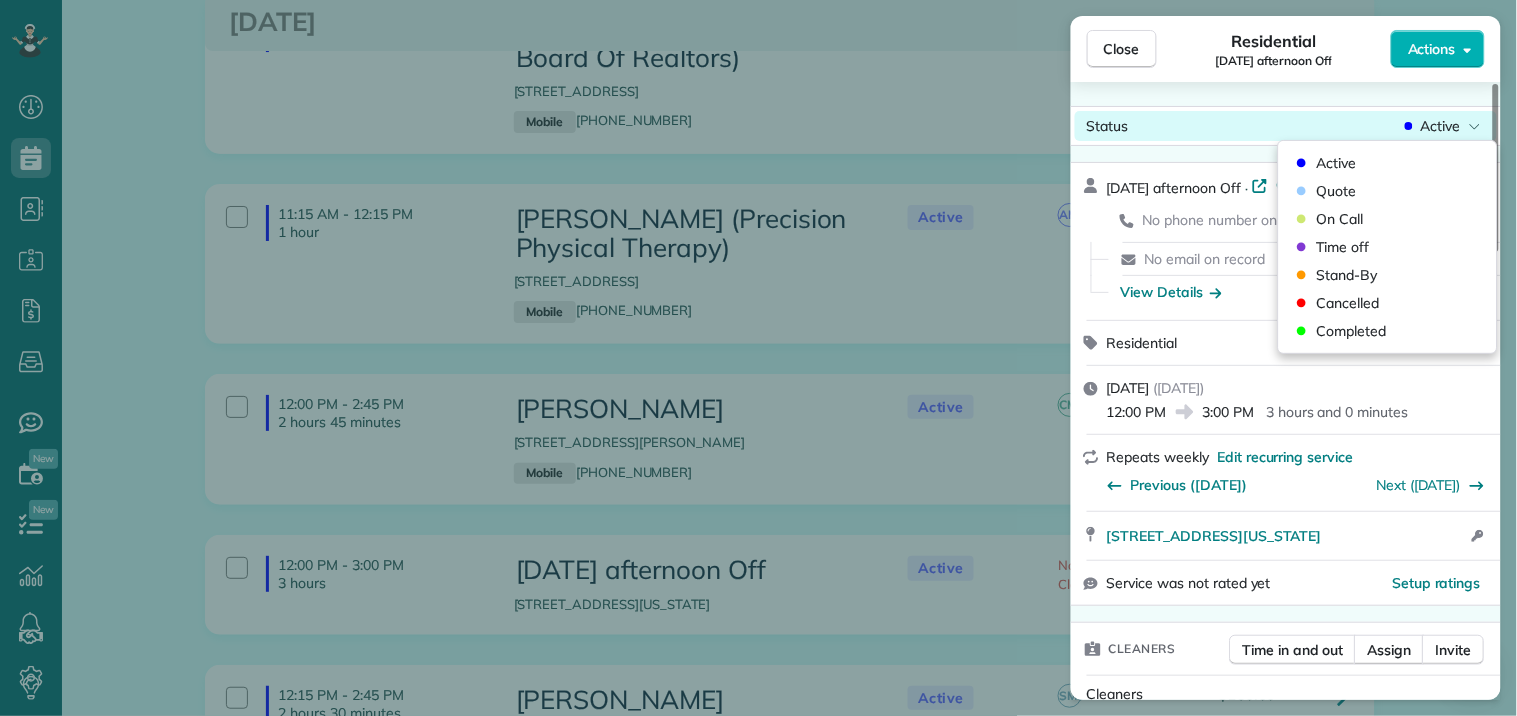 click on "Active" at bounding box center [1441, 126] 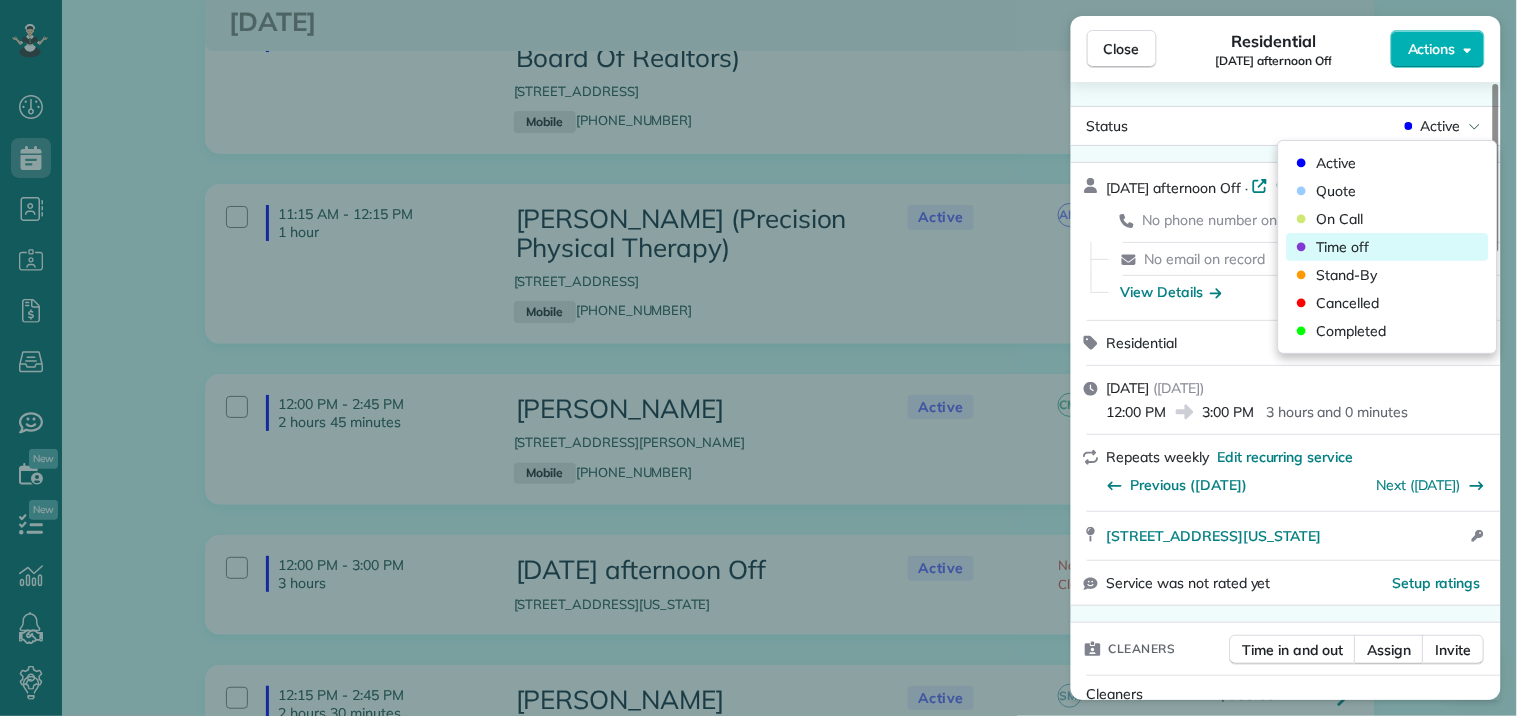 click on "Time off" at bounding box center [1343, 247] 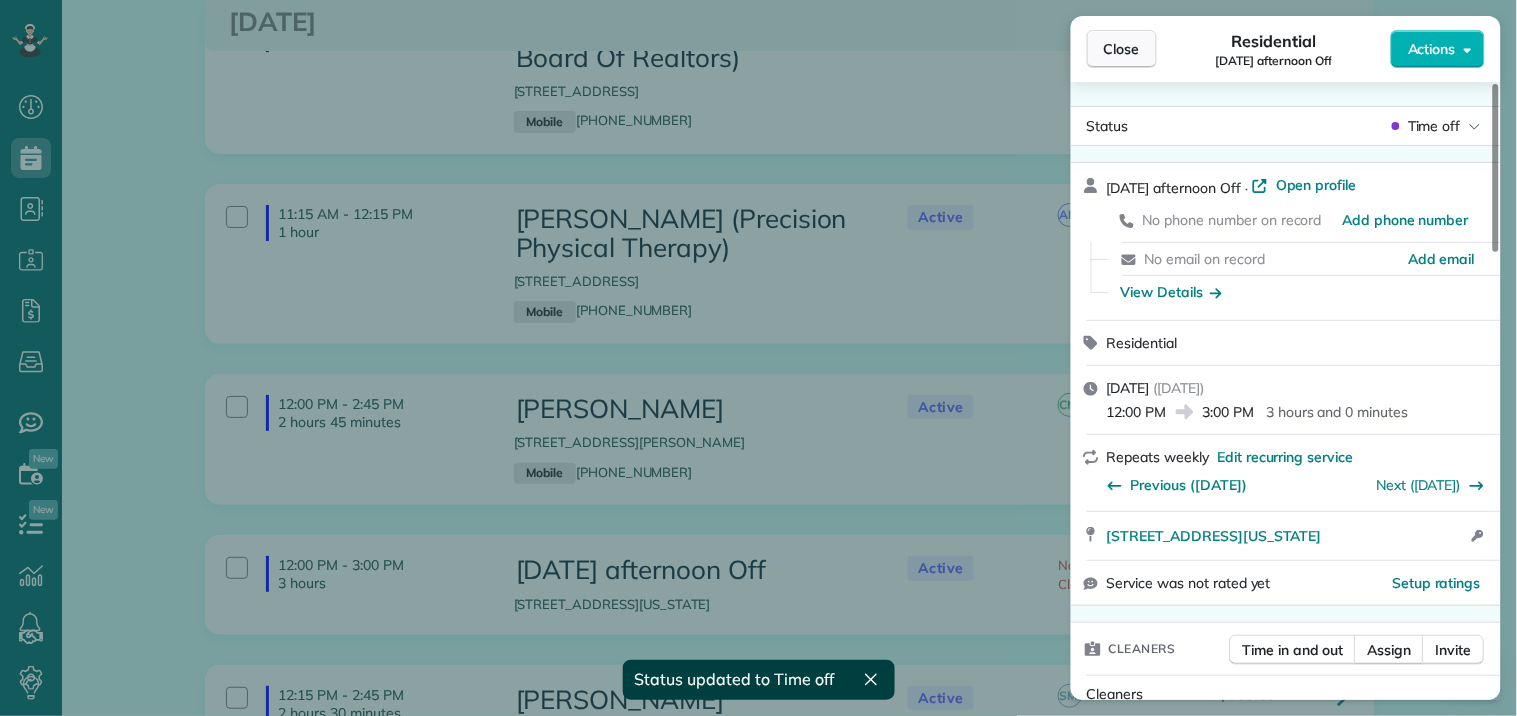 click on "Close" at bounding box center [1122, 49] 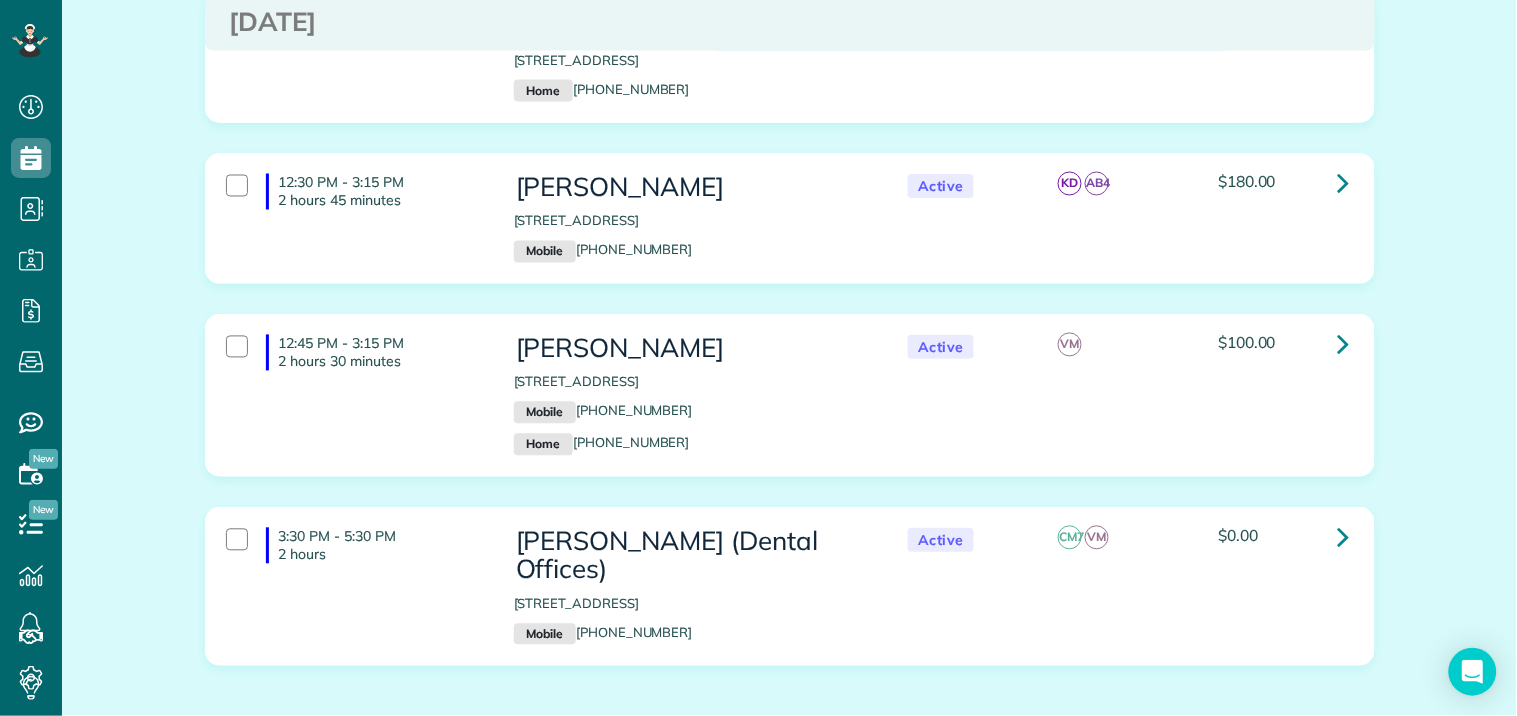 scroll, scrollTop: 2777, scrollLeft: 0, axis: vertical 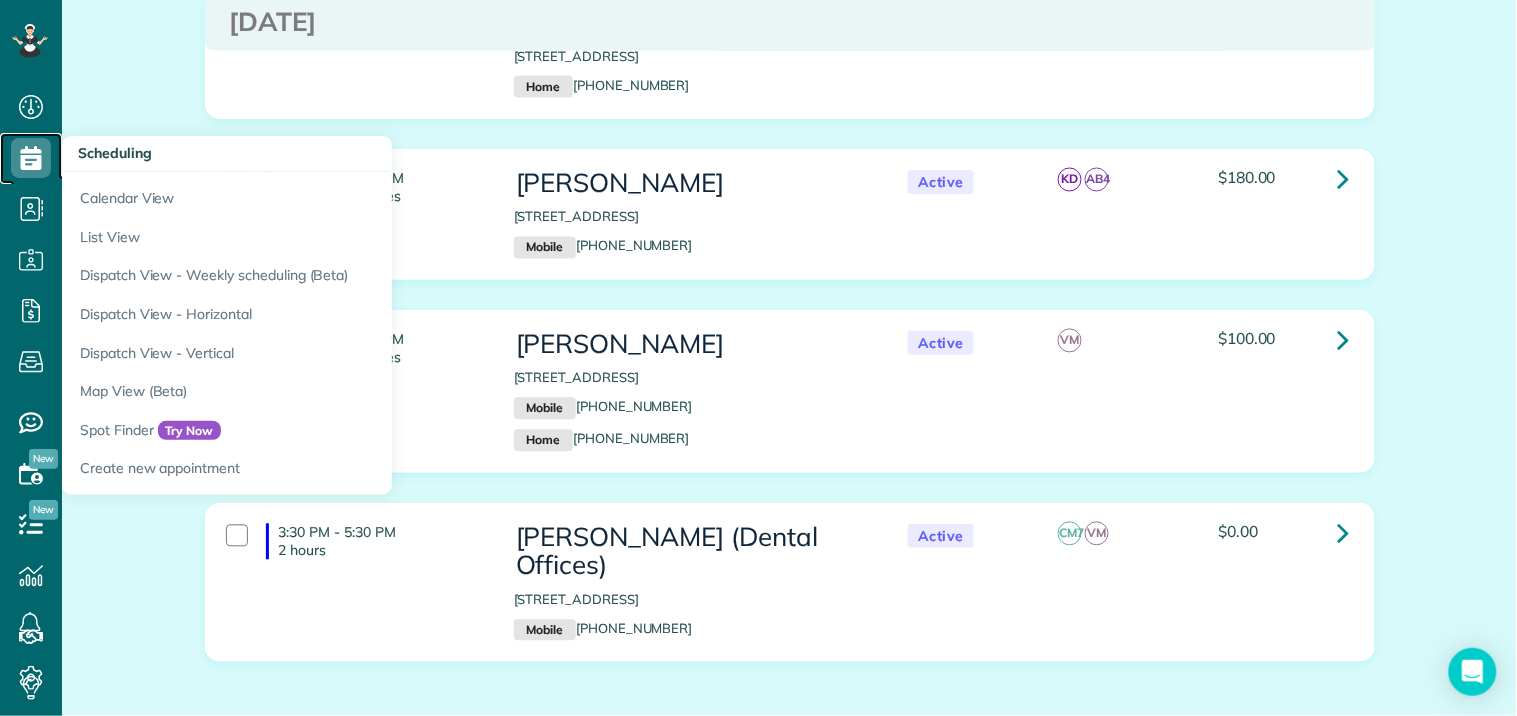 click 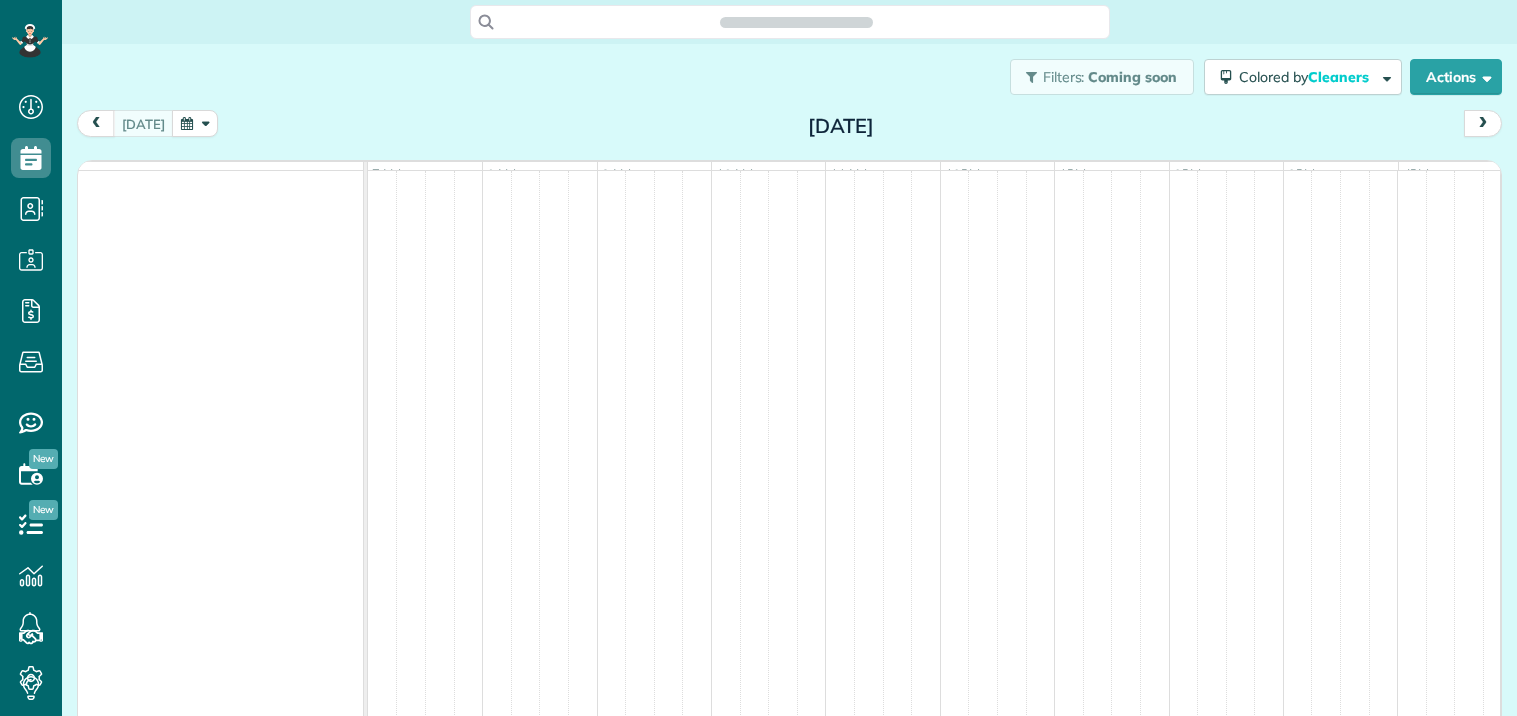 scroll, scrollTop: 0, scrollLeft: 0, axis: both 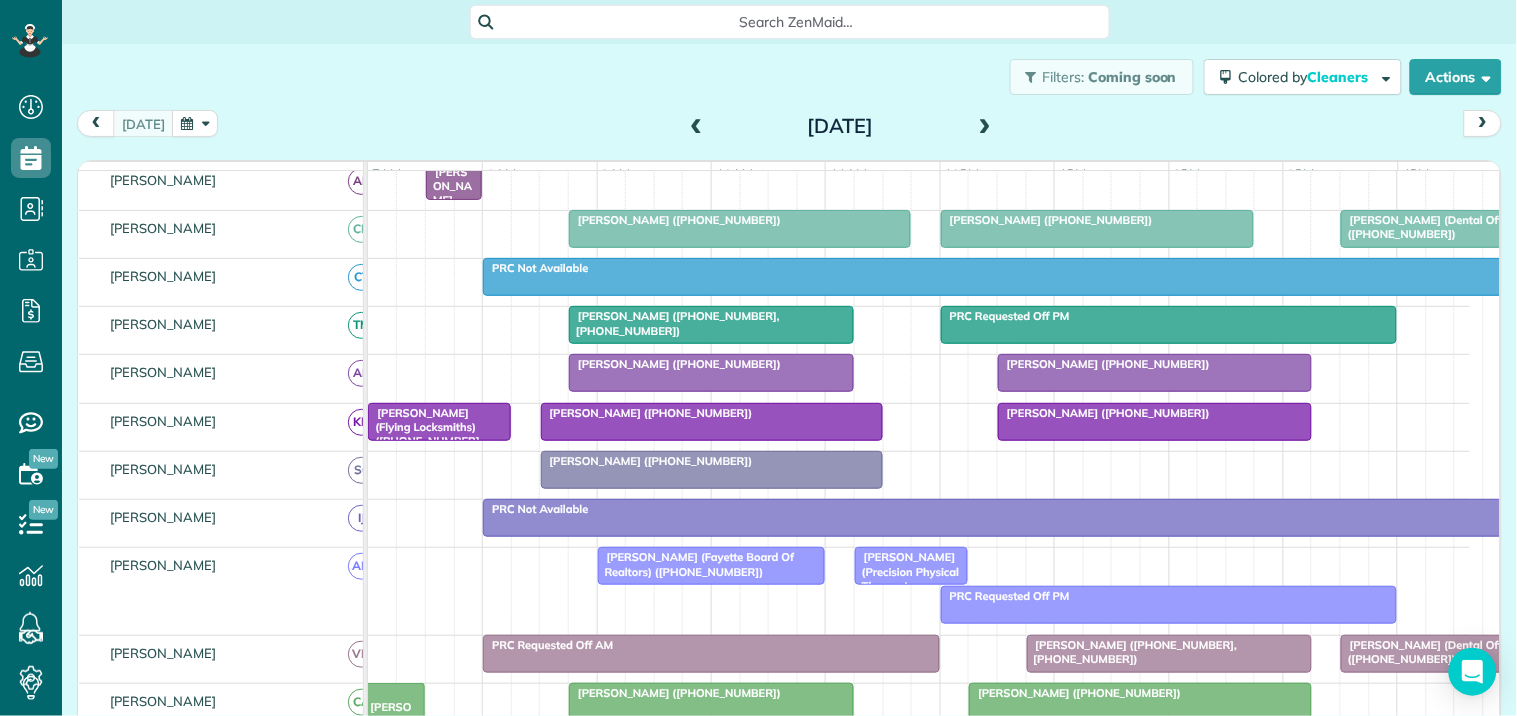 click at bounding box center [985, 127] 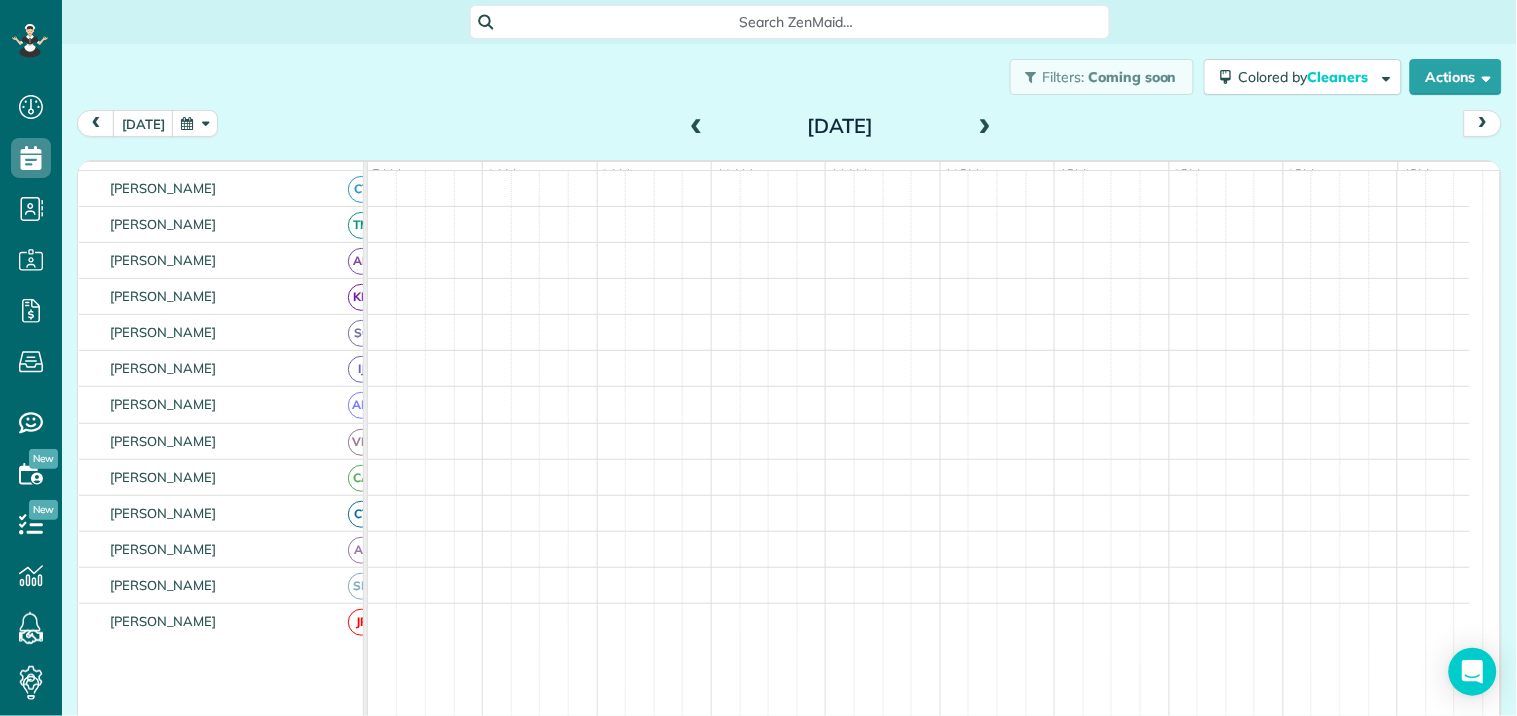 scroll, scrollTop: 146, scrollLeft: 0, axis: vertical 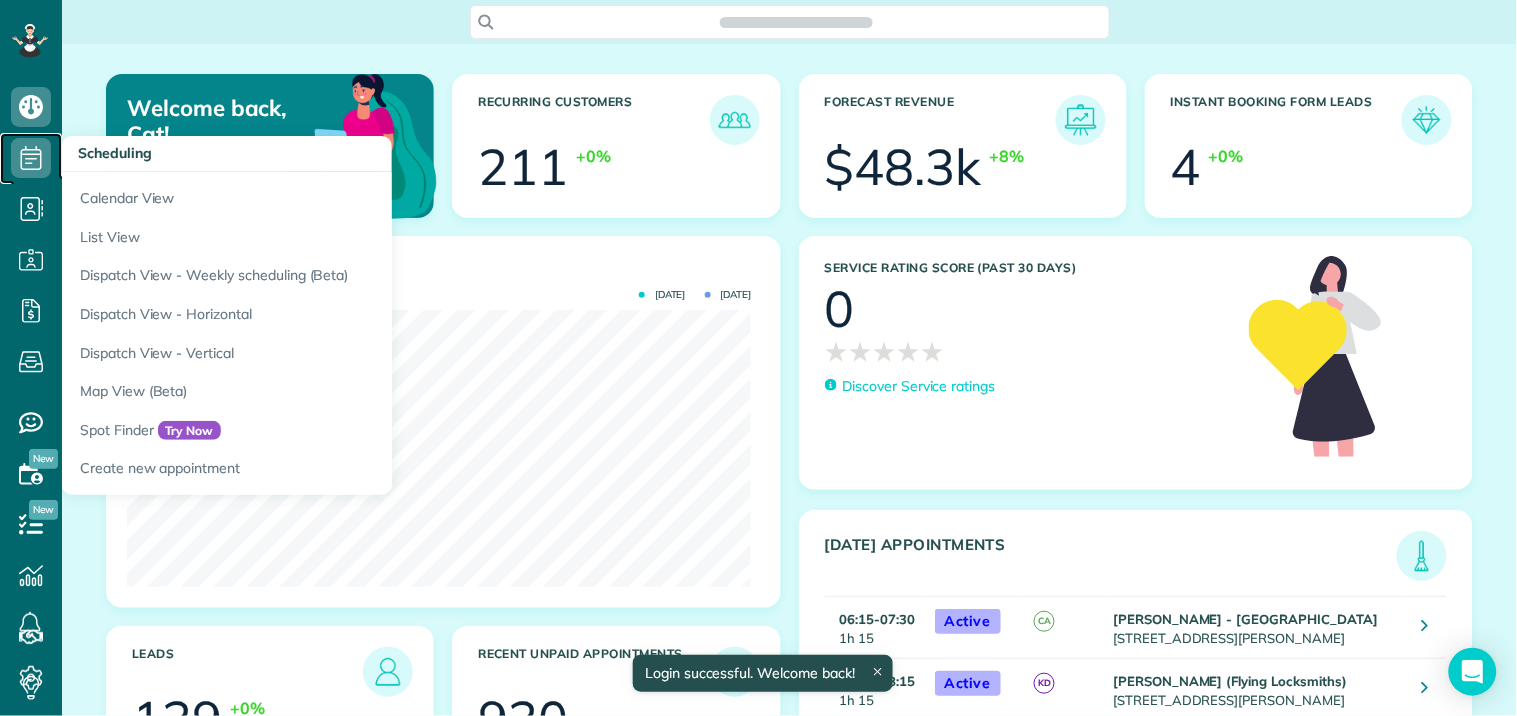 click 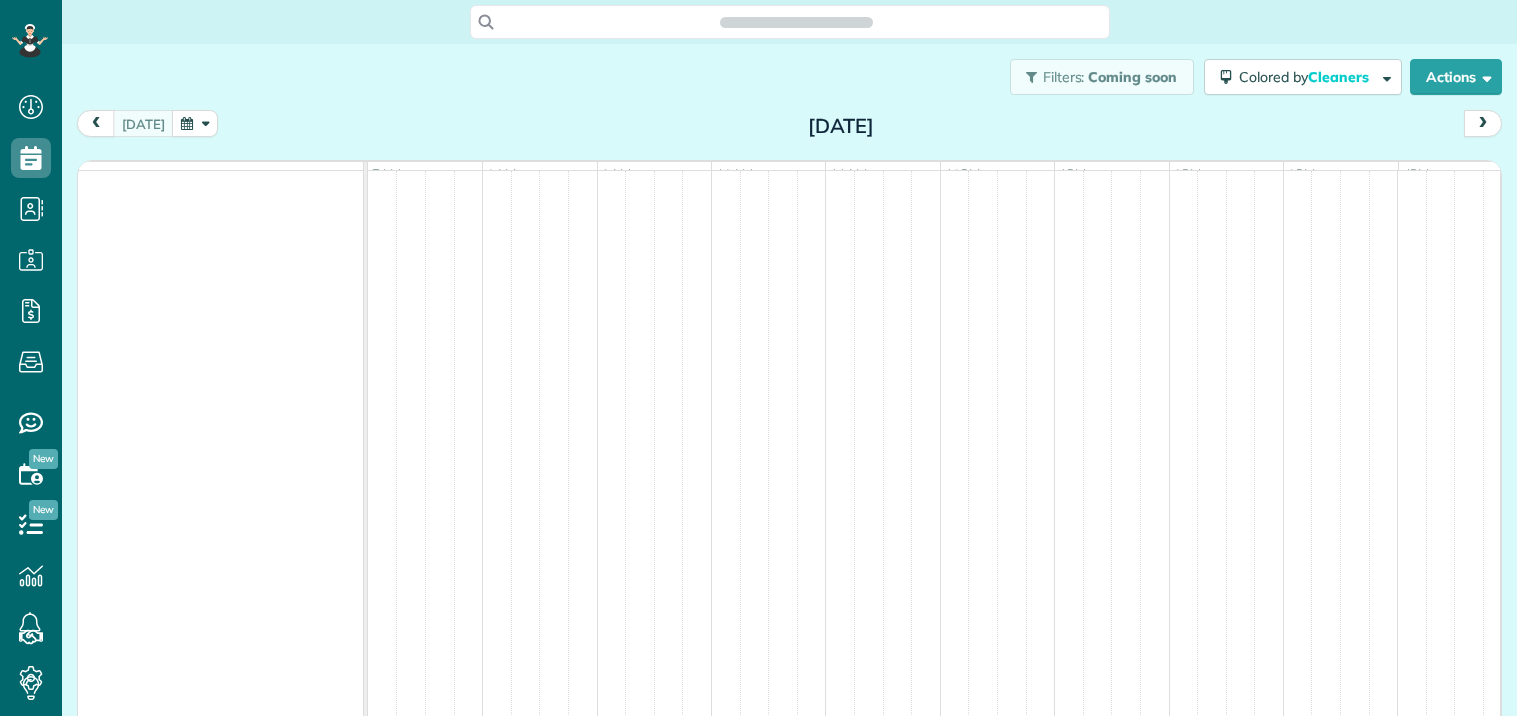 scroll, scrollTop: 0, scrollLeft: 0, axis: both 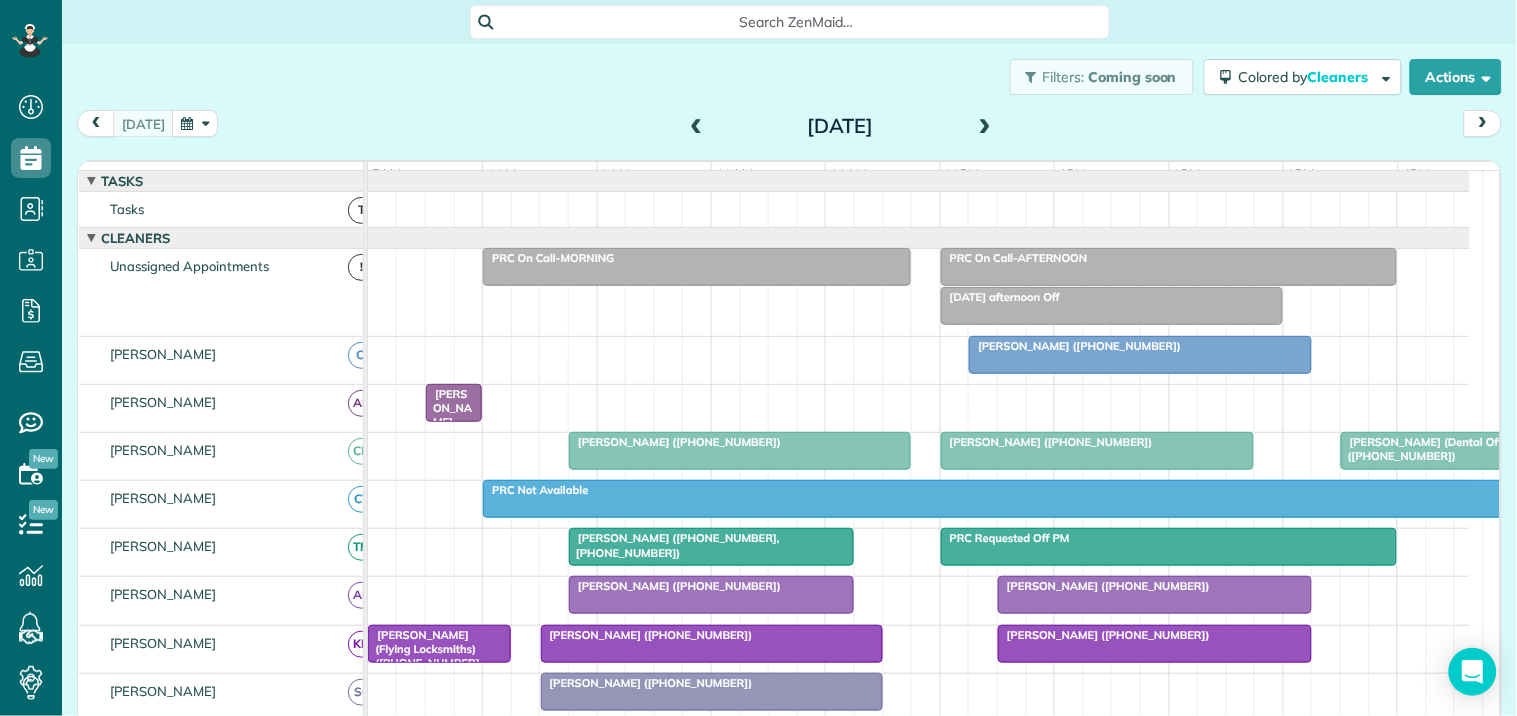 click at bounding box center [697, 127] 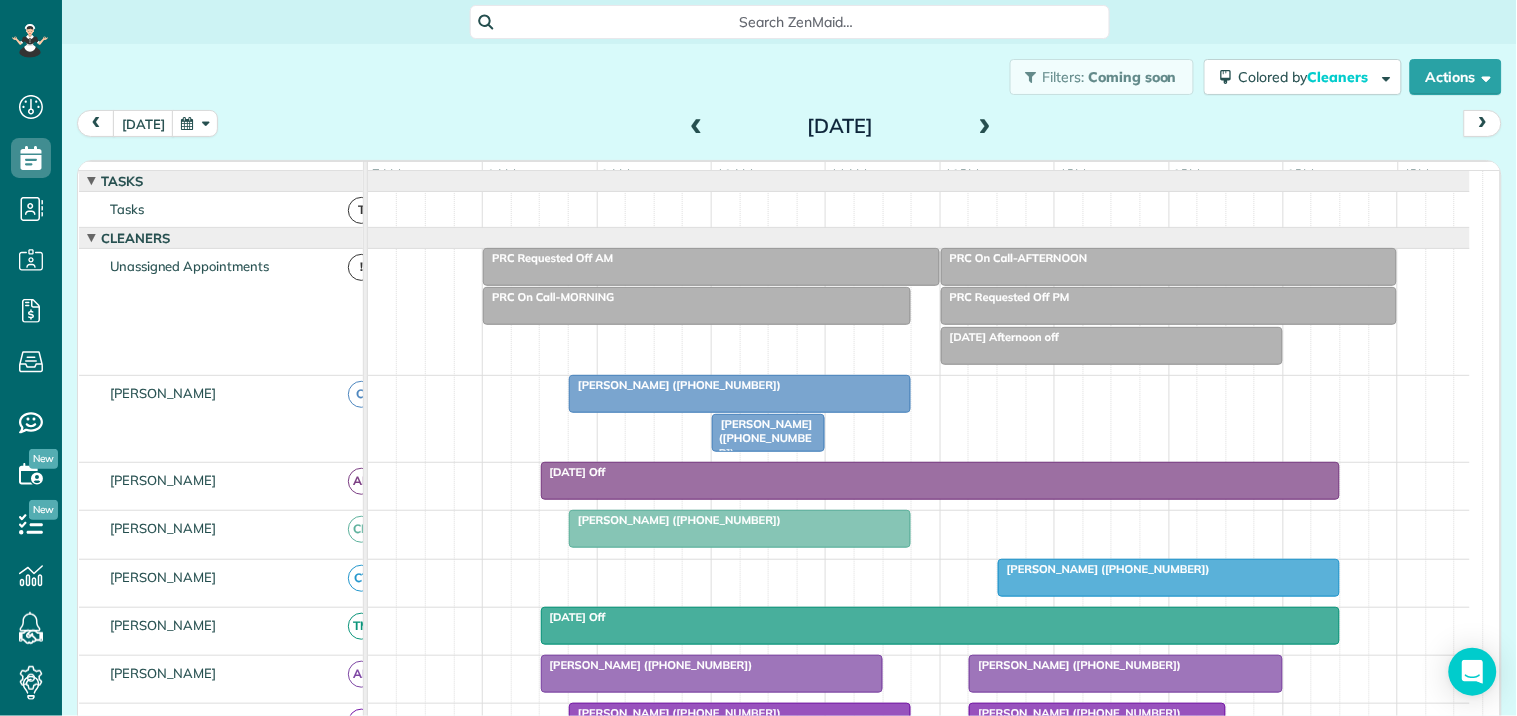 click at bounding box center (697, 127) 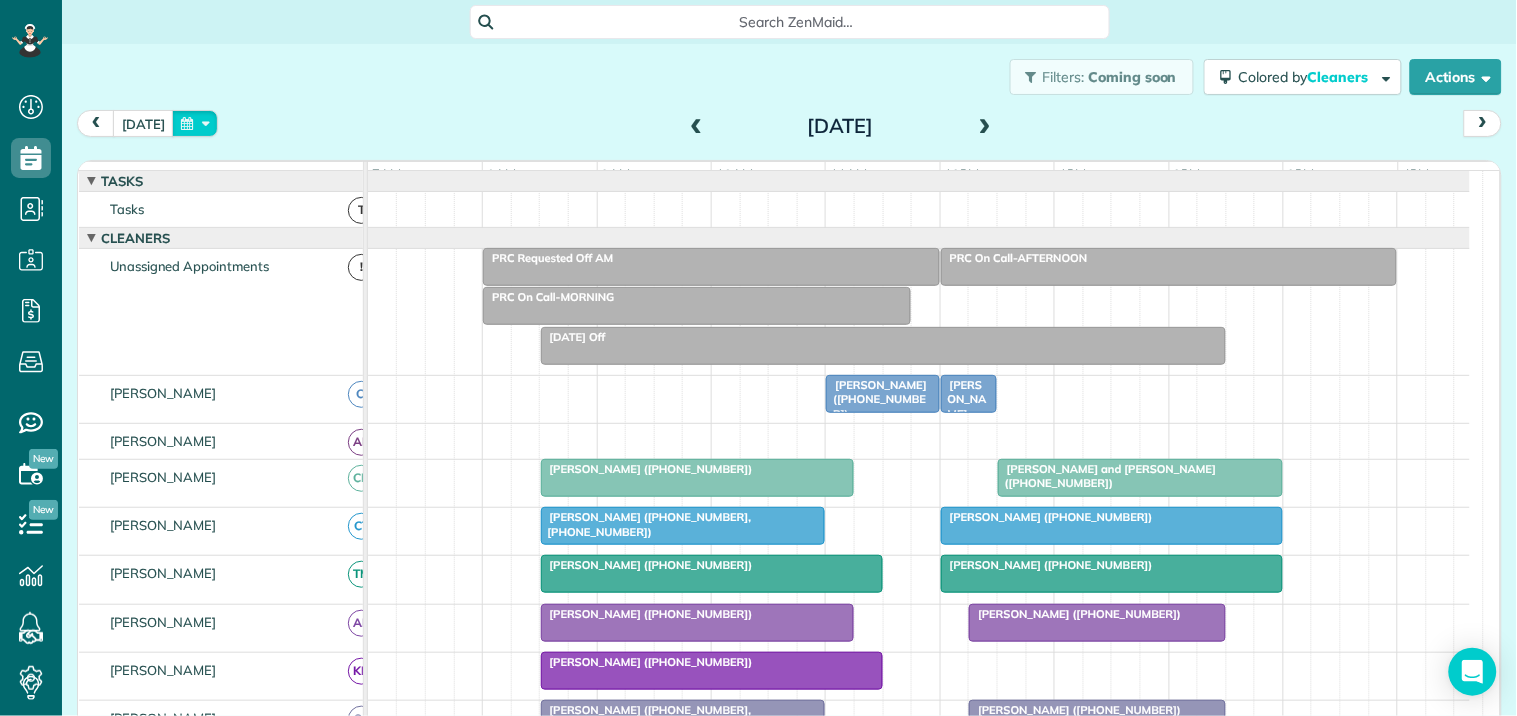 click at bounding box center [195, 123] 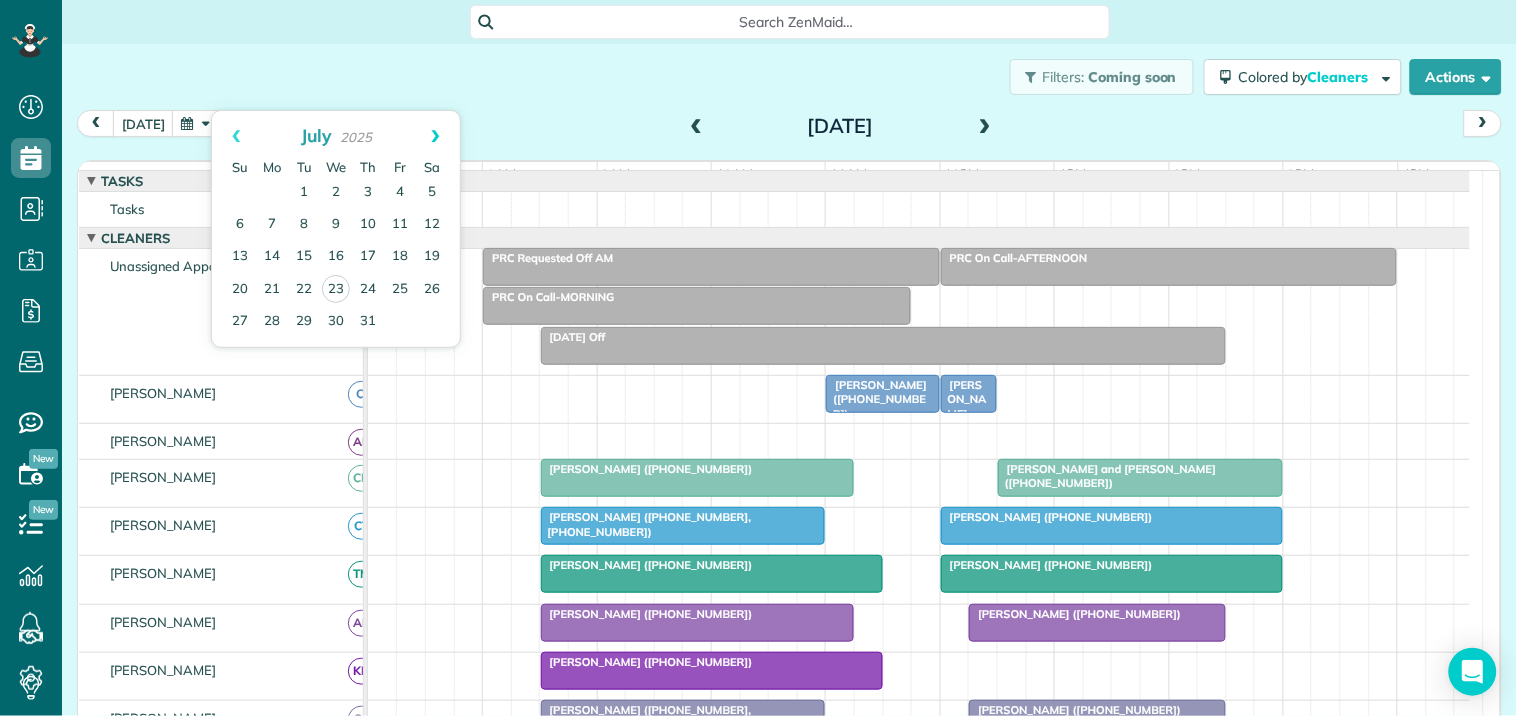 click on "Next" at bounding box center (435, 136) 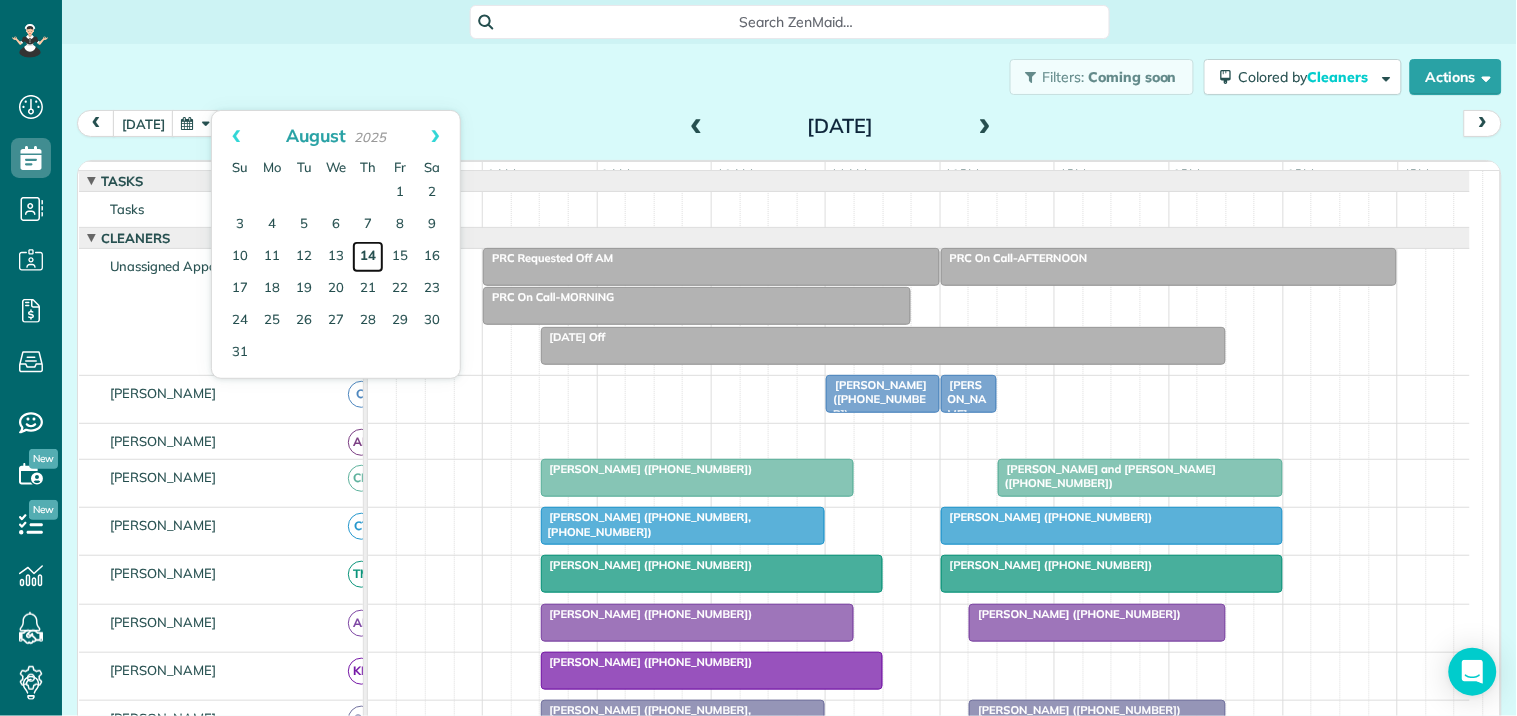click on "14" at bounding box center [368, 257] 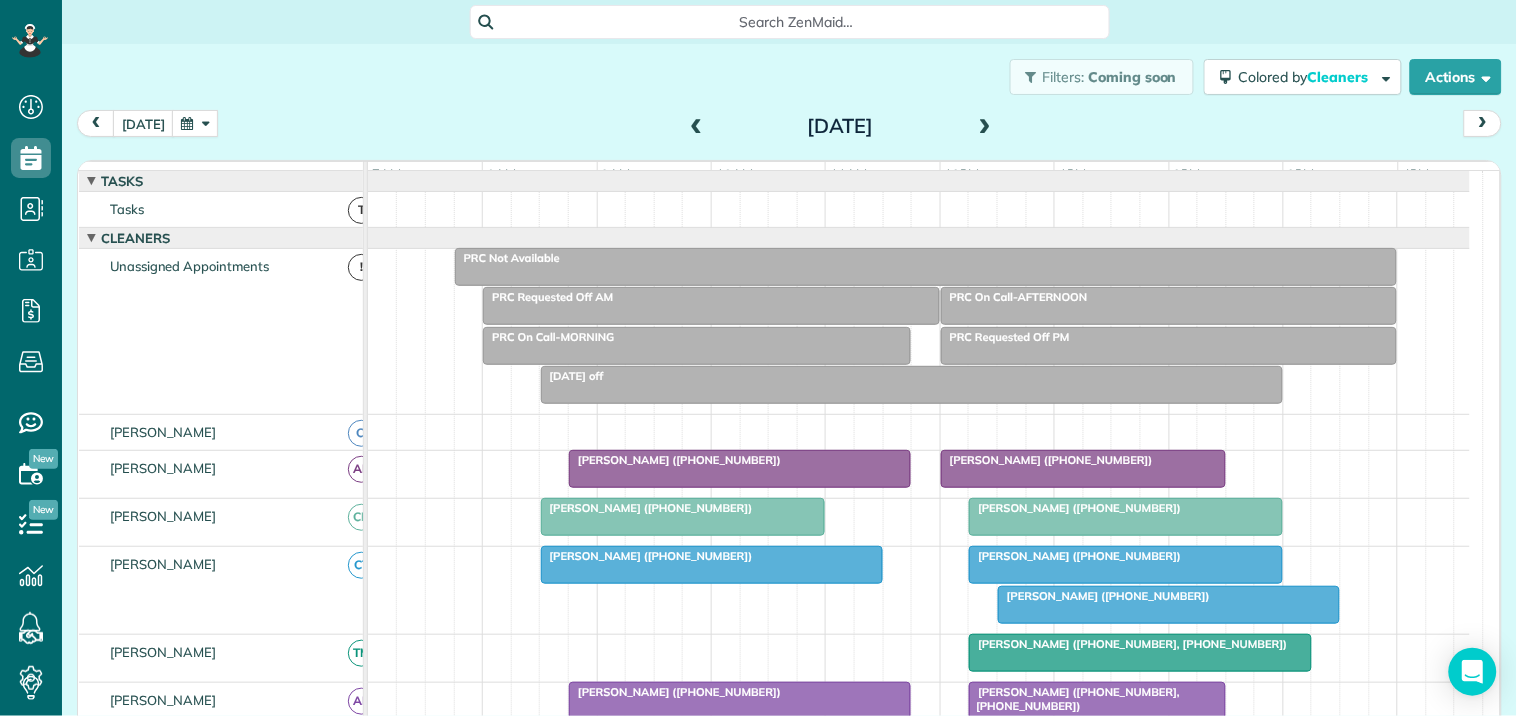 scroll, scrollTop: 111, scrollLeft: 0, axis: vertical 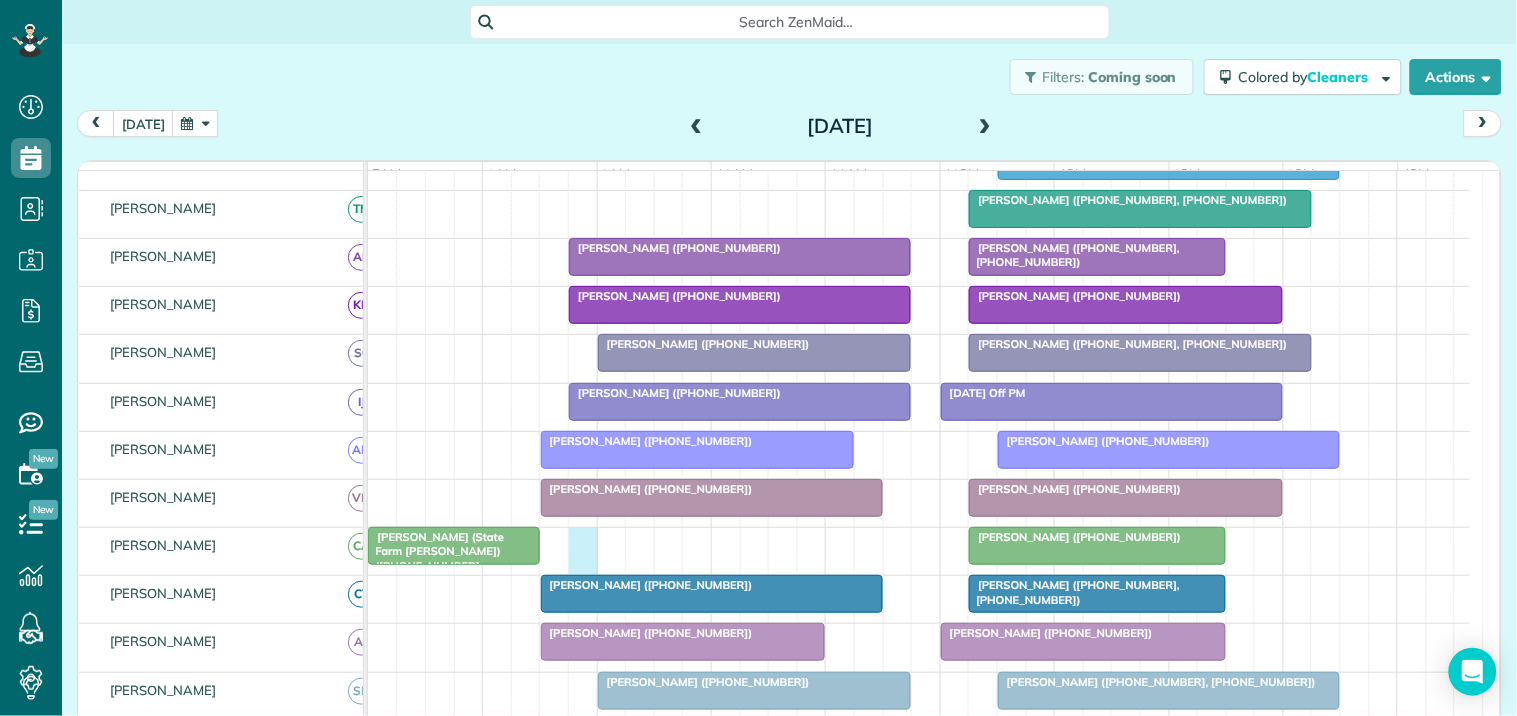click on "Pete Ross (+18028291095) Adrian Sims (State Farm Sims) (+17704619680, +19044033440)" at bounding box center [919, 551] 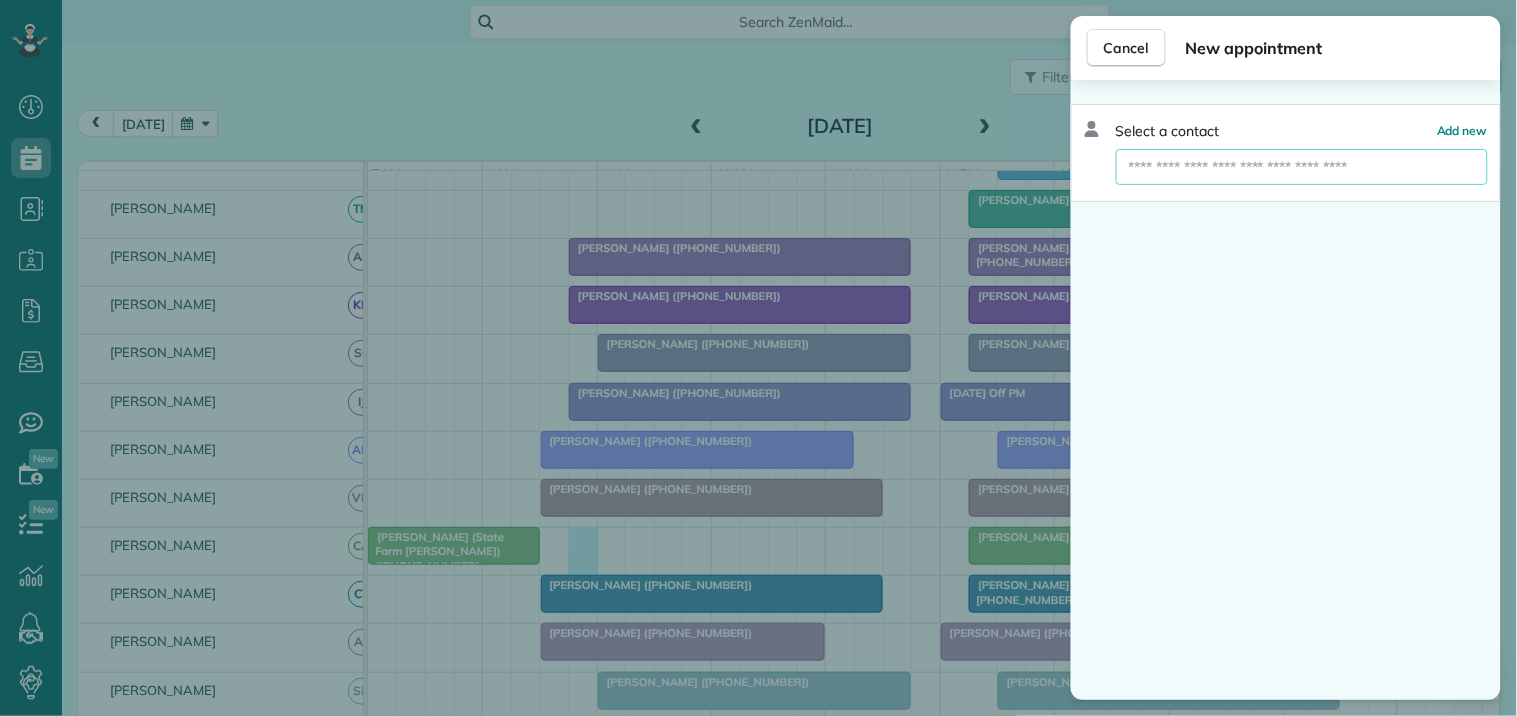 click at bounding box center [1302, 167] 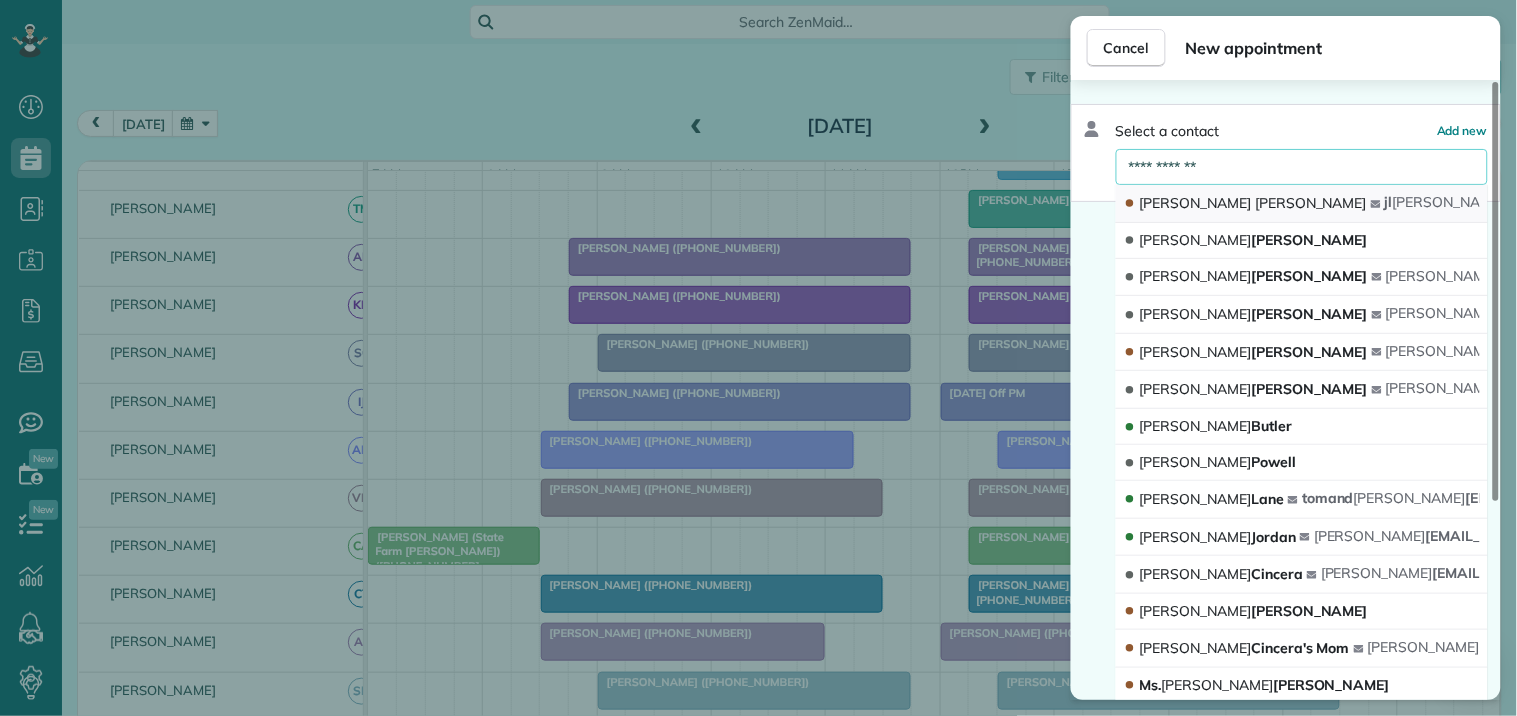 type on "**********" 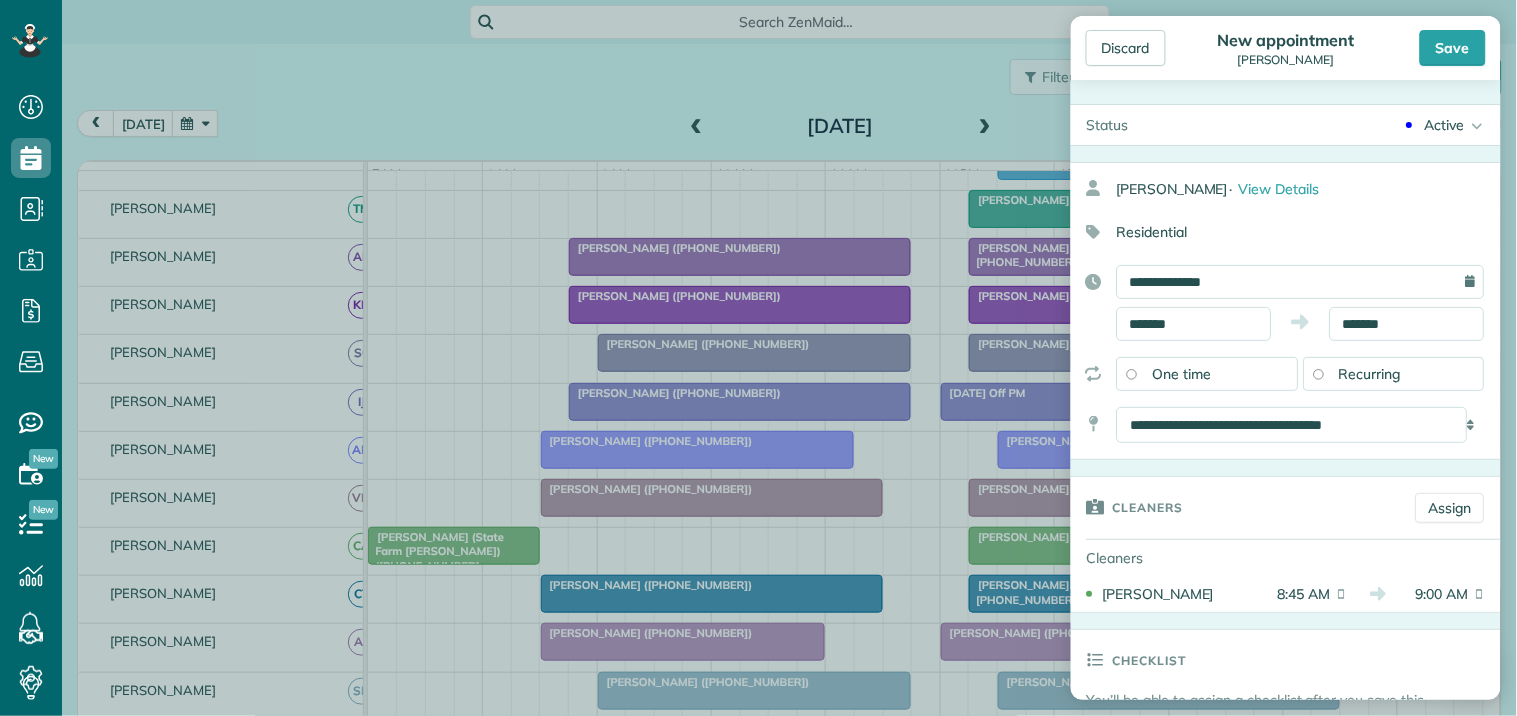 click on "Recurring" at bounding box center (1371, 374) 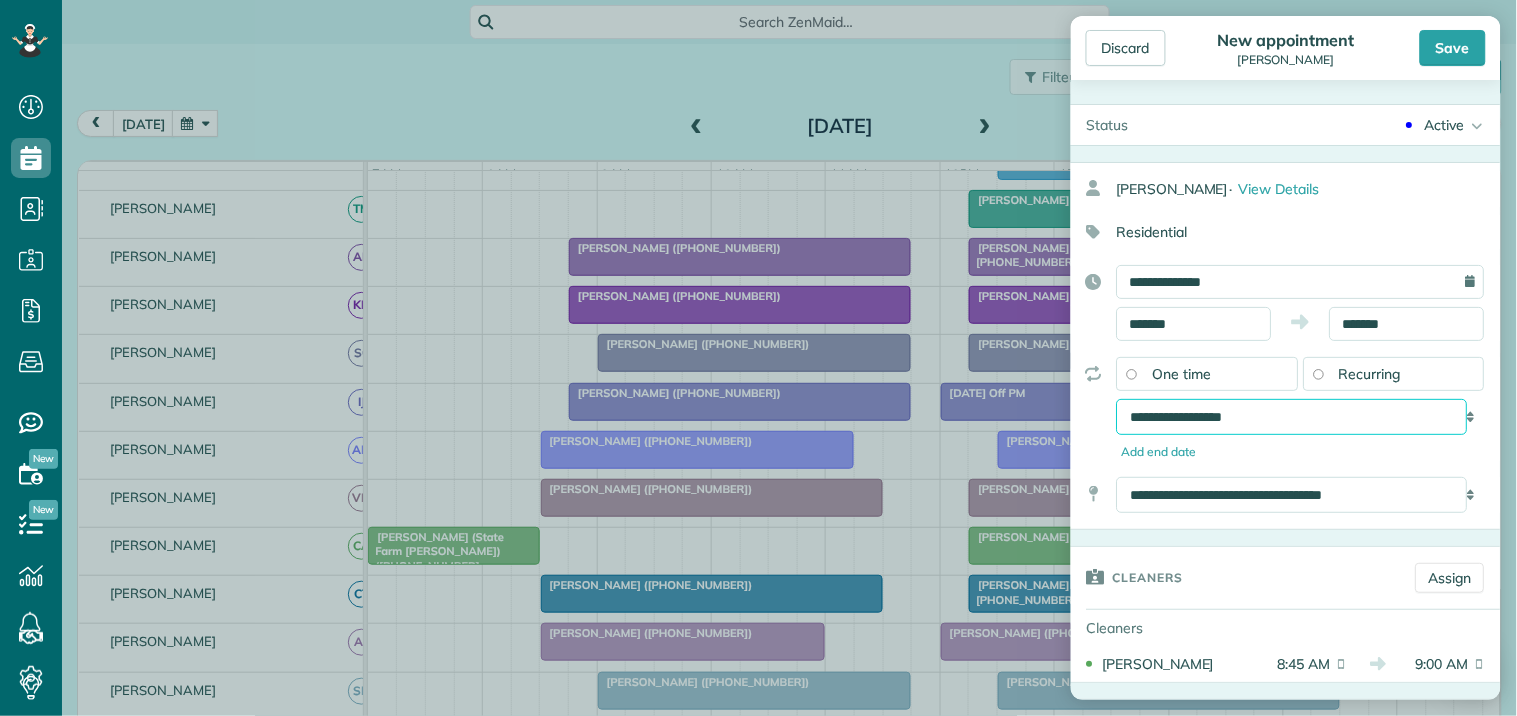 click on "**********" at bounding box center [1292, 417] 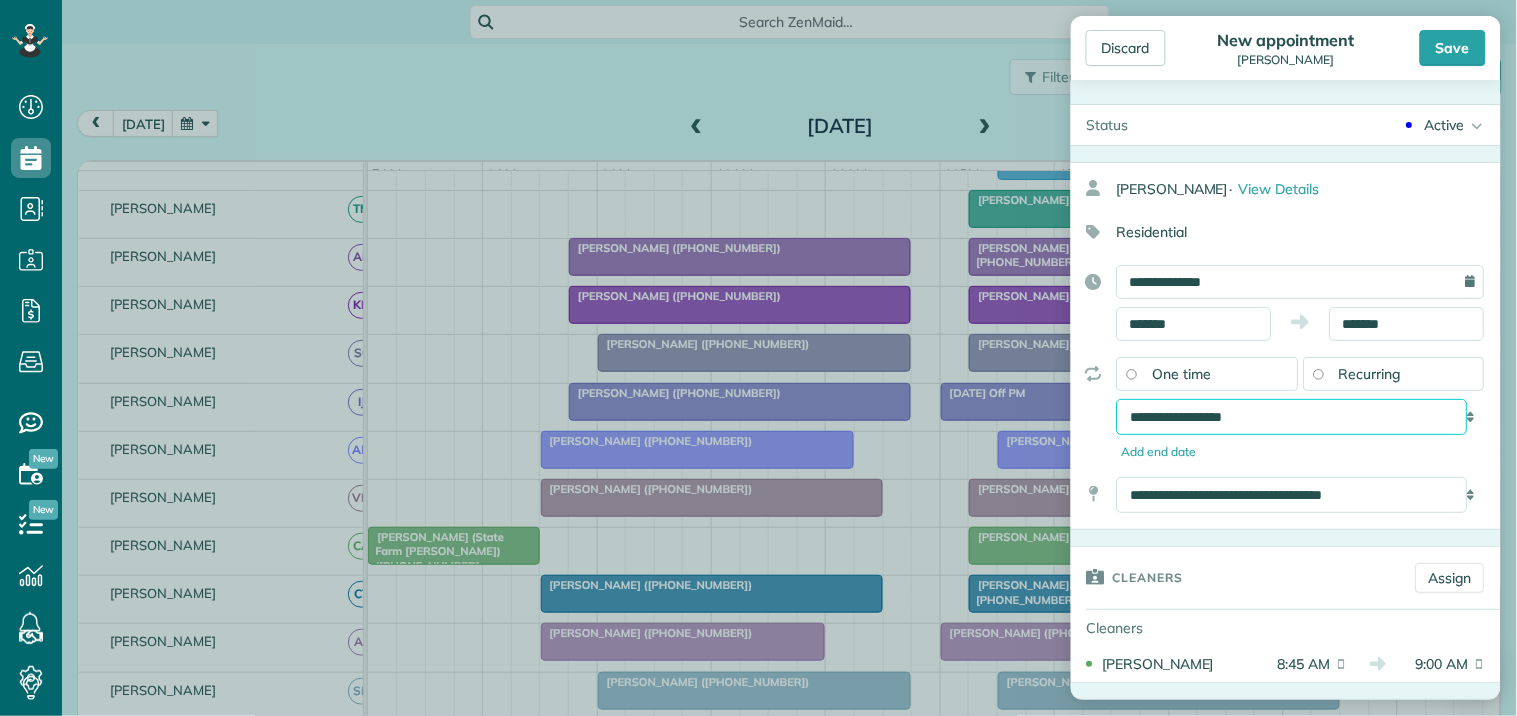 select on "**********" 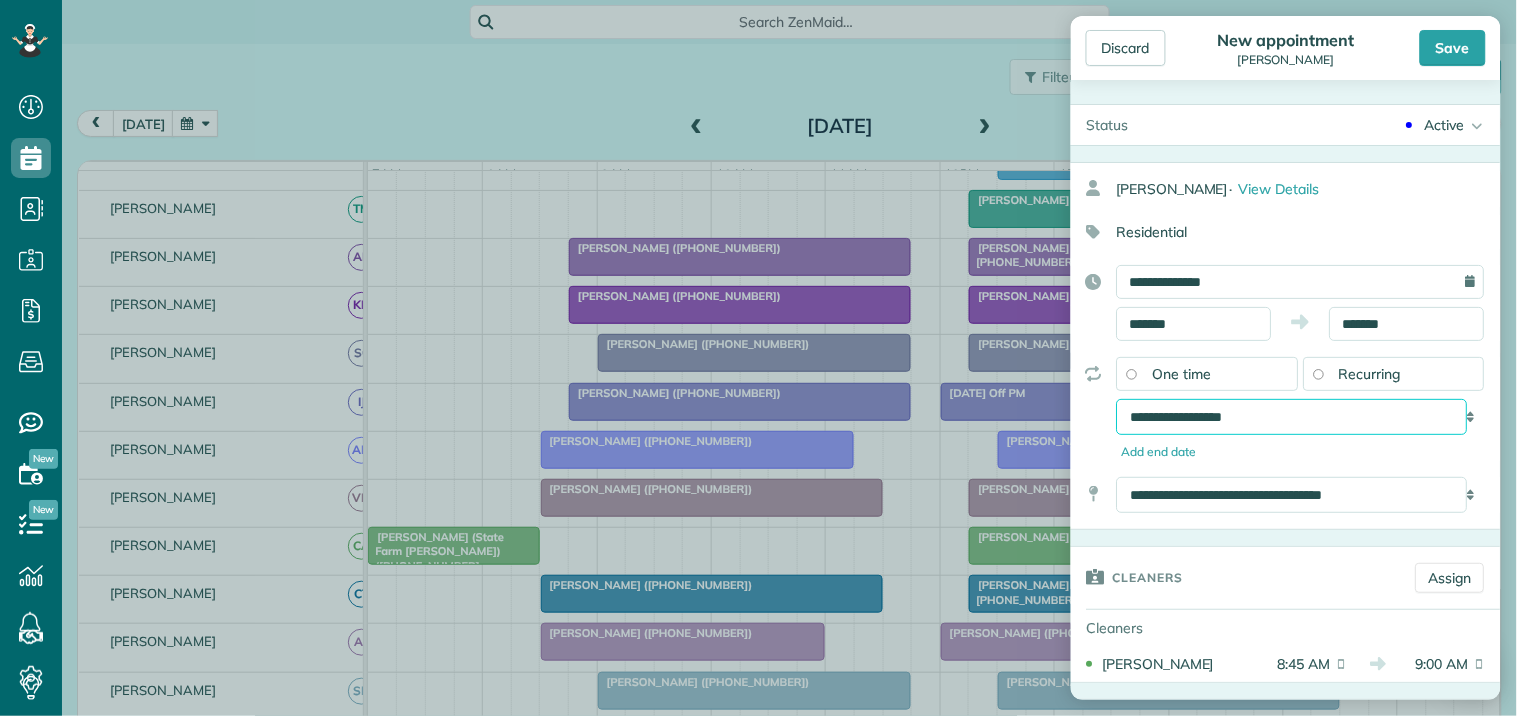 click on "**********" at bounding box center (1292, 417) 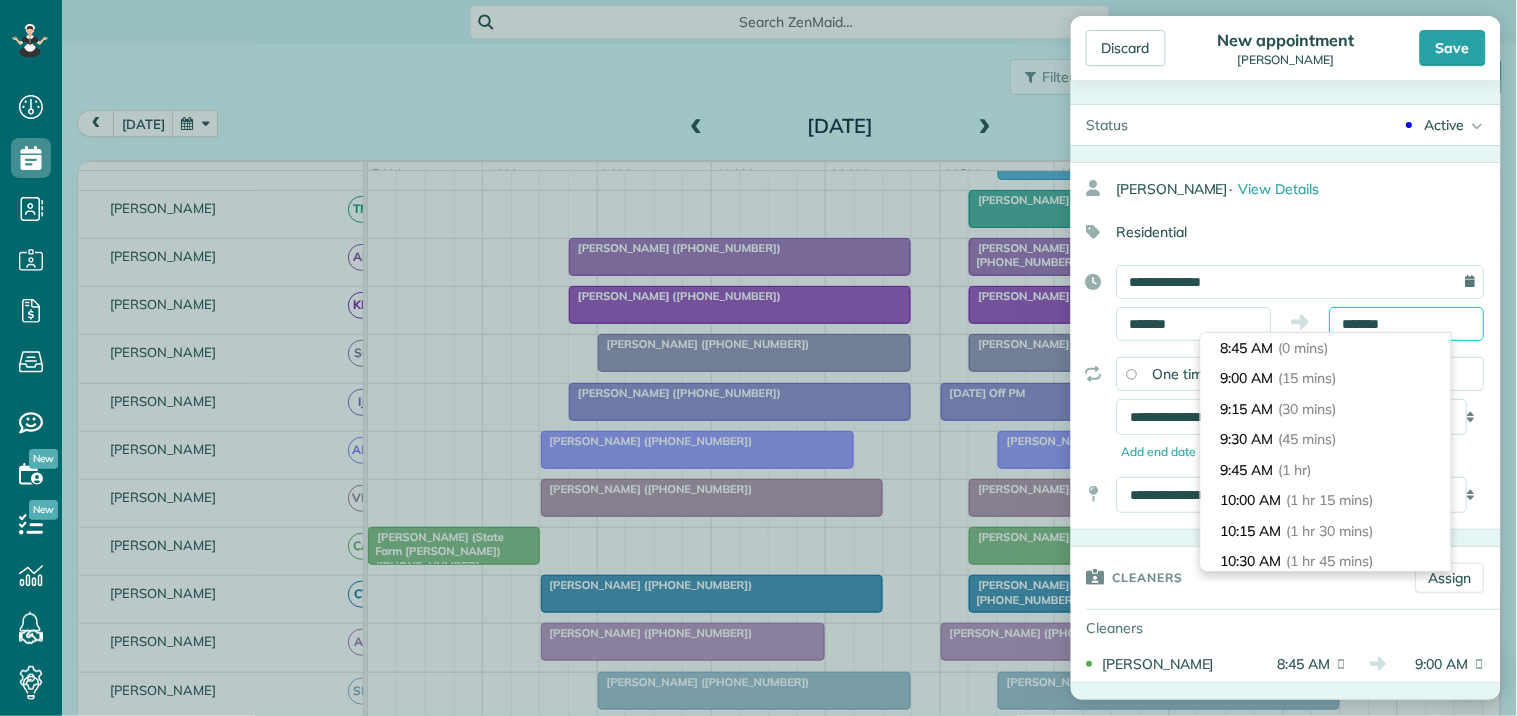 click on "*******" at bounding box center (1407, 324) 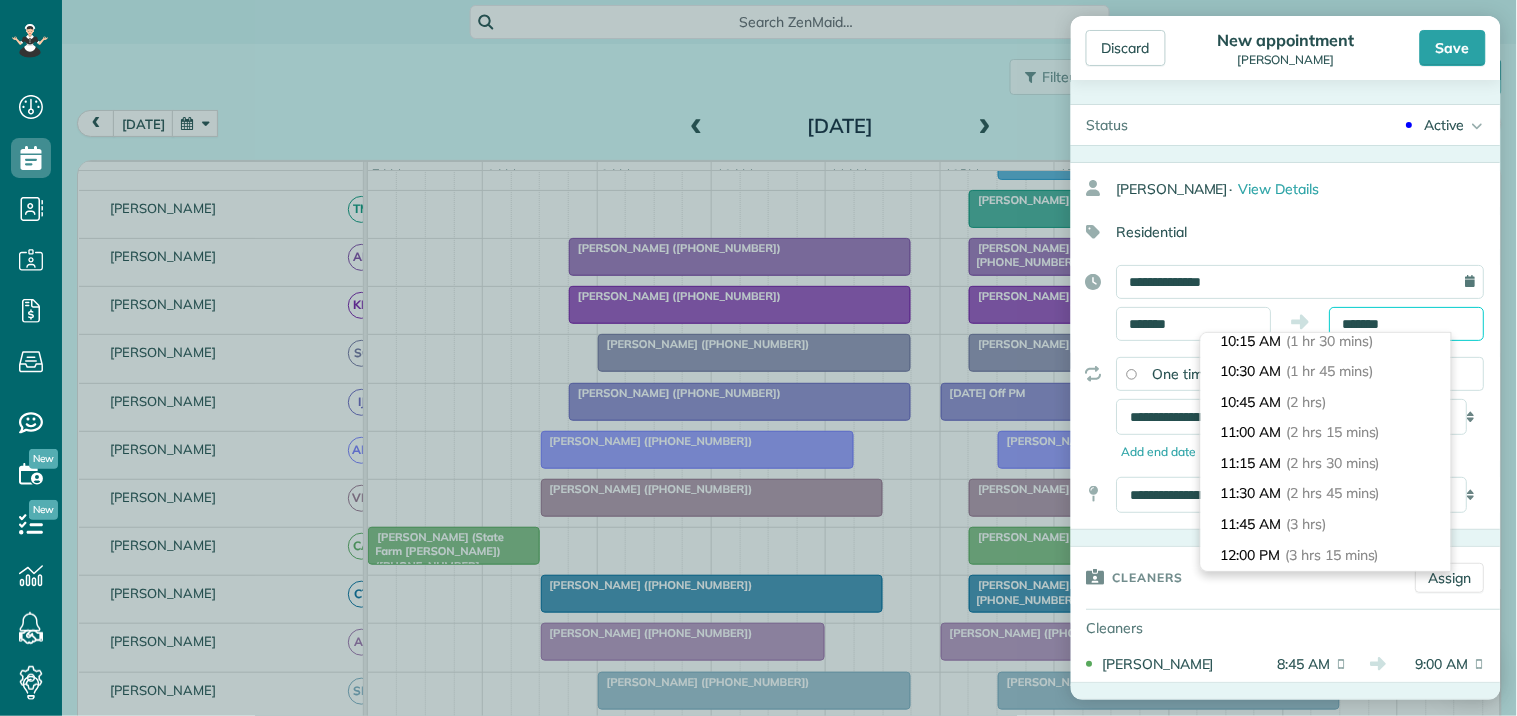 scroll, scrollTop: 222, scrollLeft: 0, axis: vertical 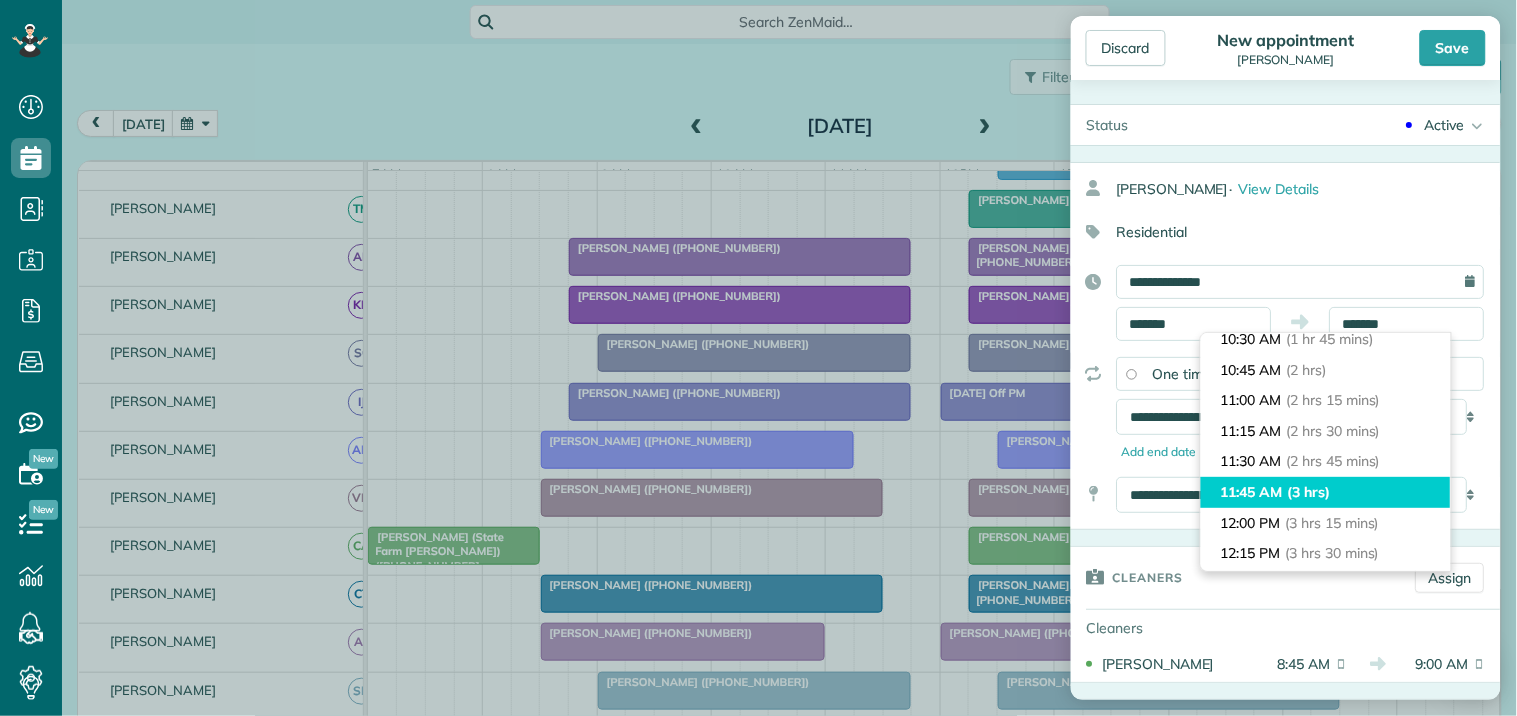 type on "********" 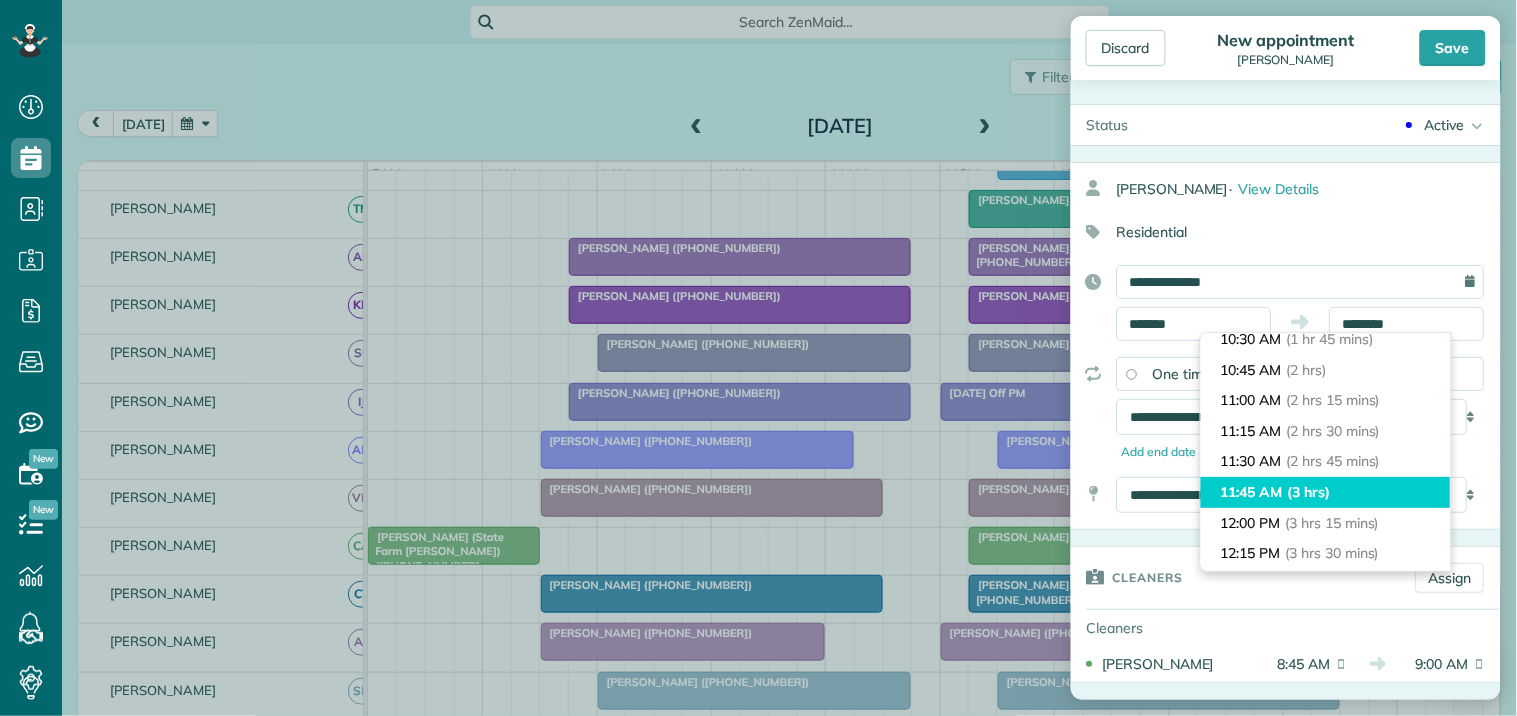 click on "(3 hrs)" at bounding box center (1309, 492) 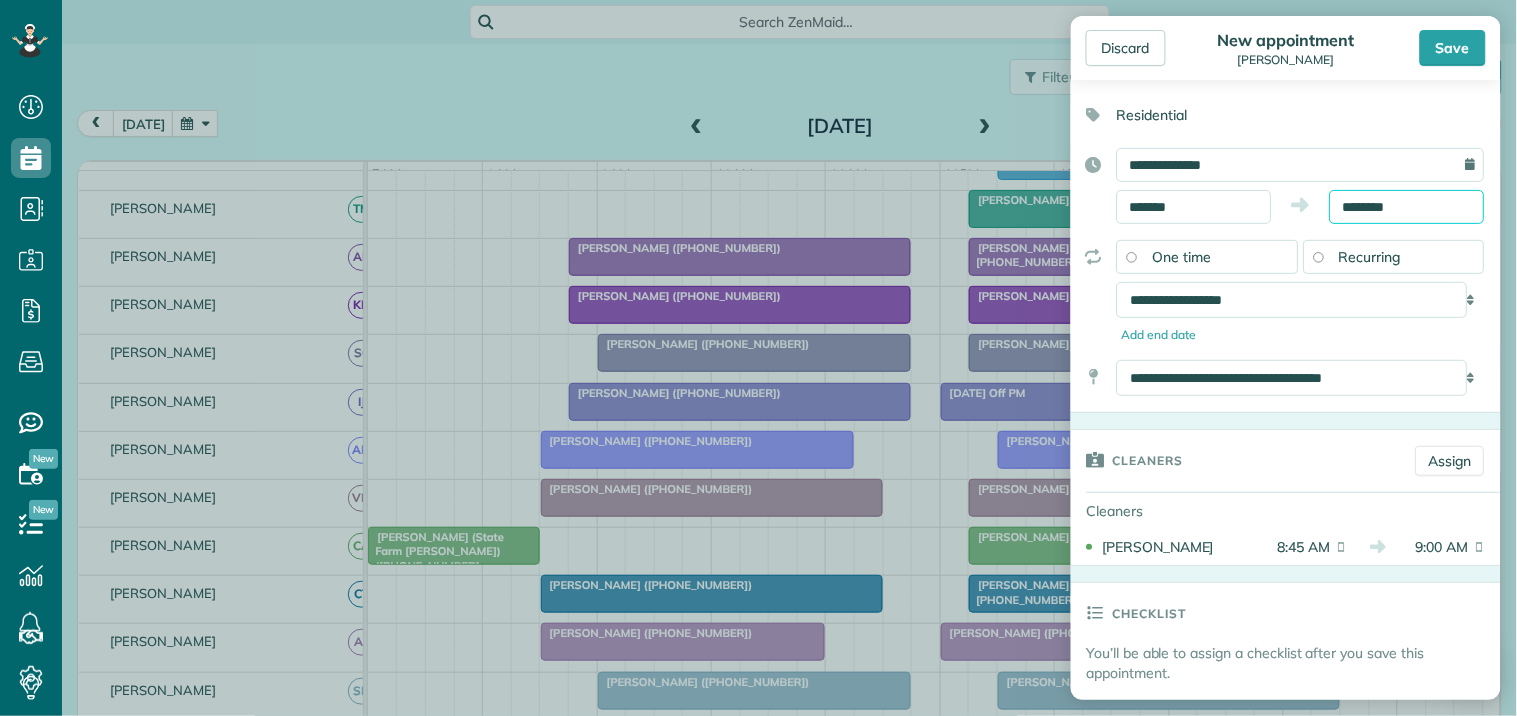 scroll, scrollTop: 222, scrollLeft: 0, axis: vertical 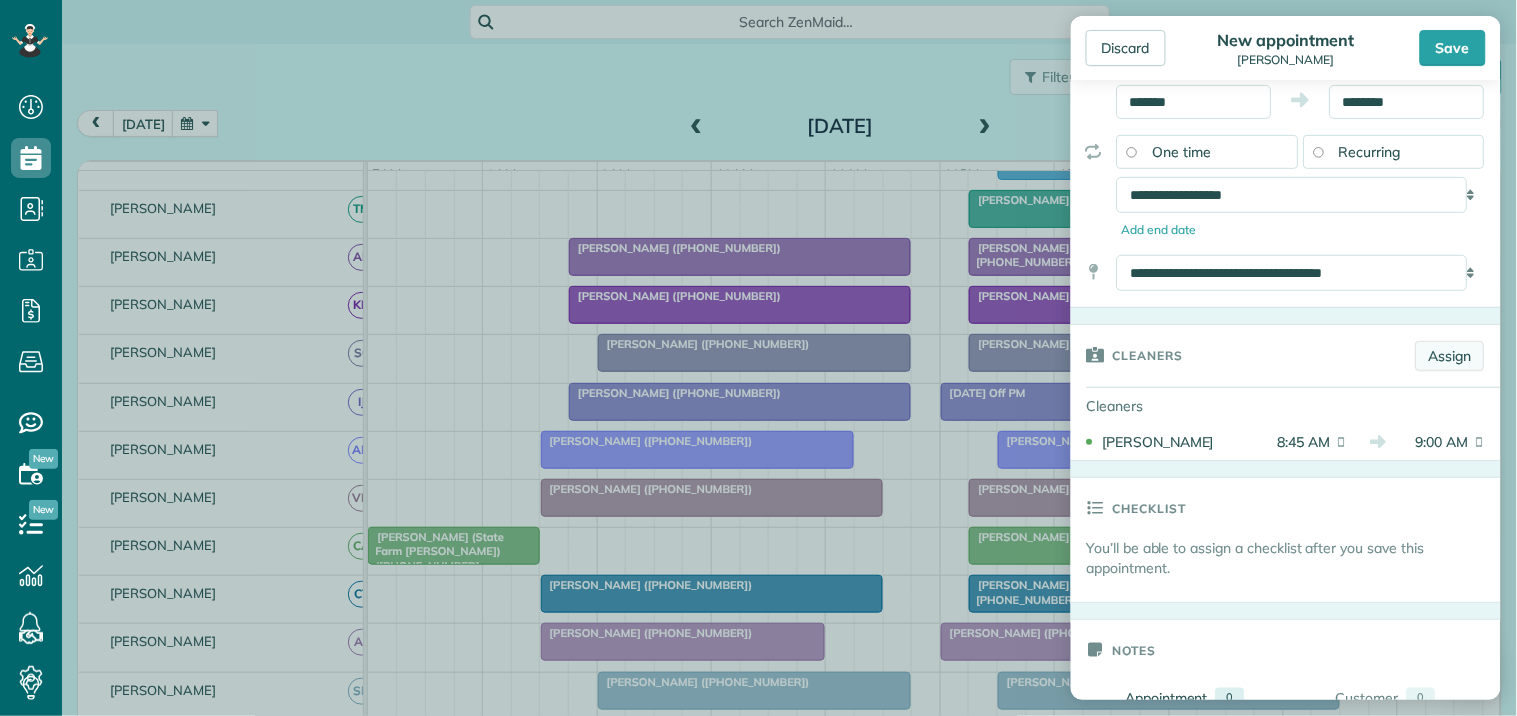 click on "Assign" at bounding box center [1450, 356] 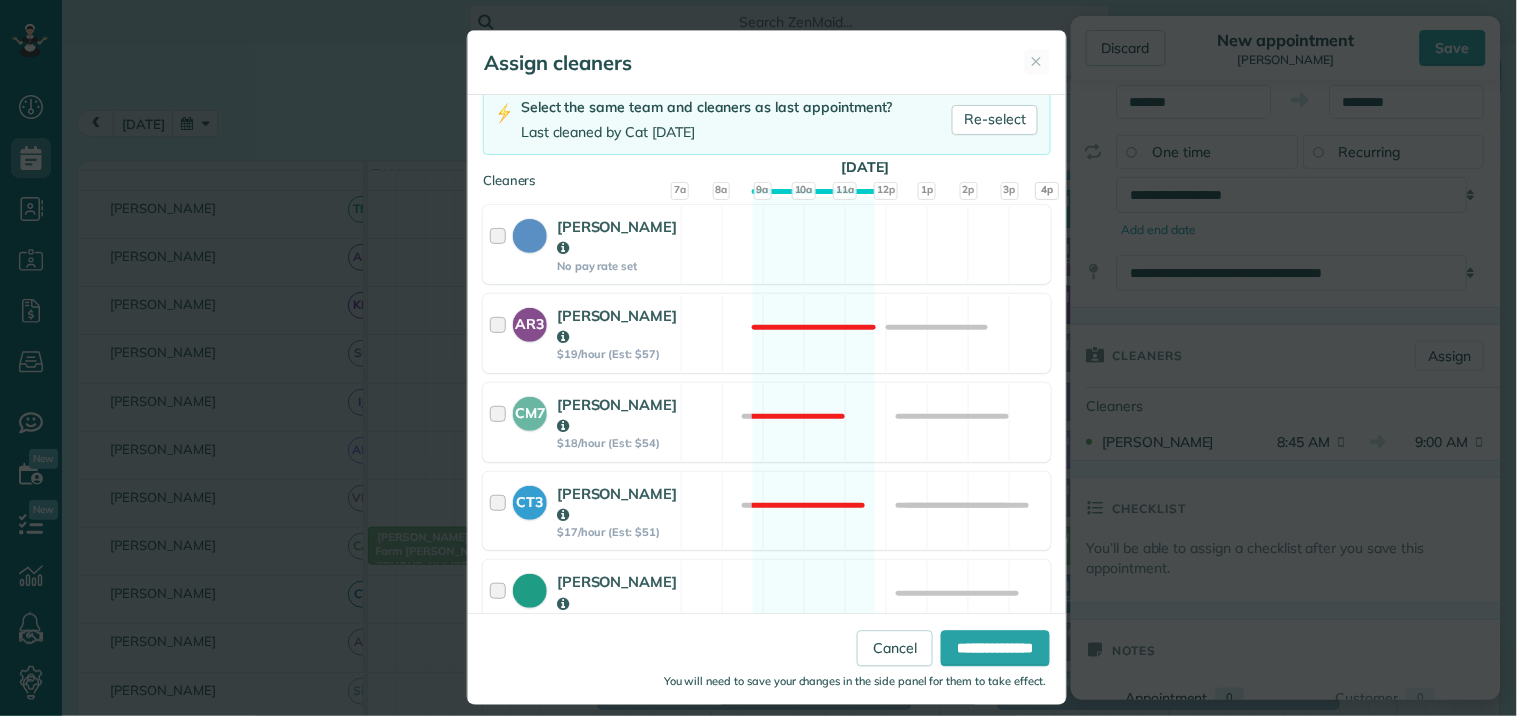 scroll, scrollTop: 333, scrollLeft: 0, axis: vertical 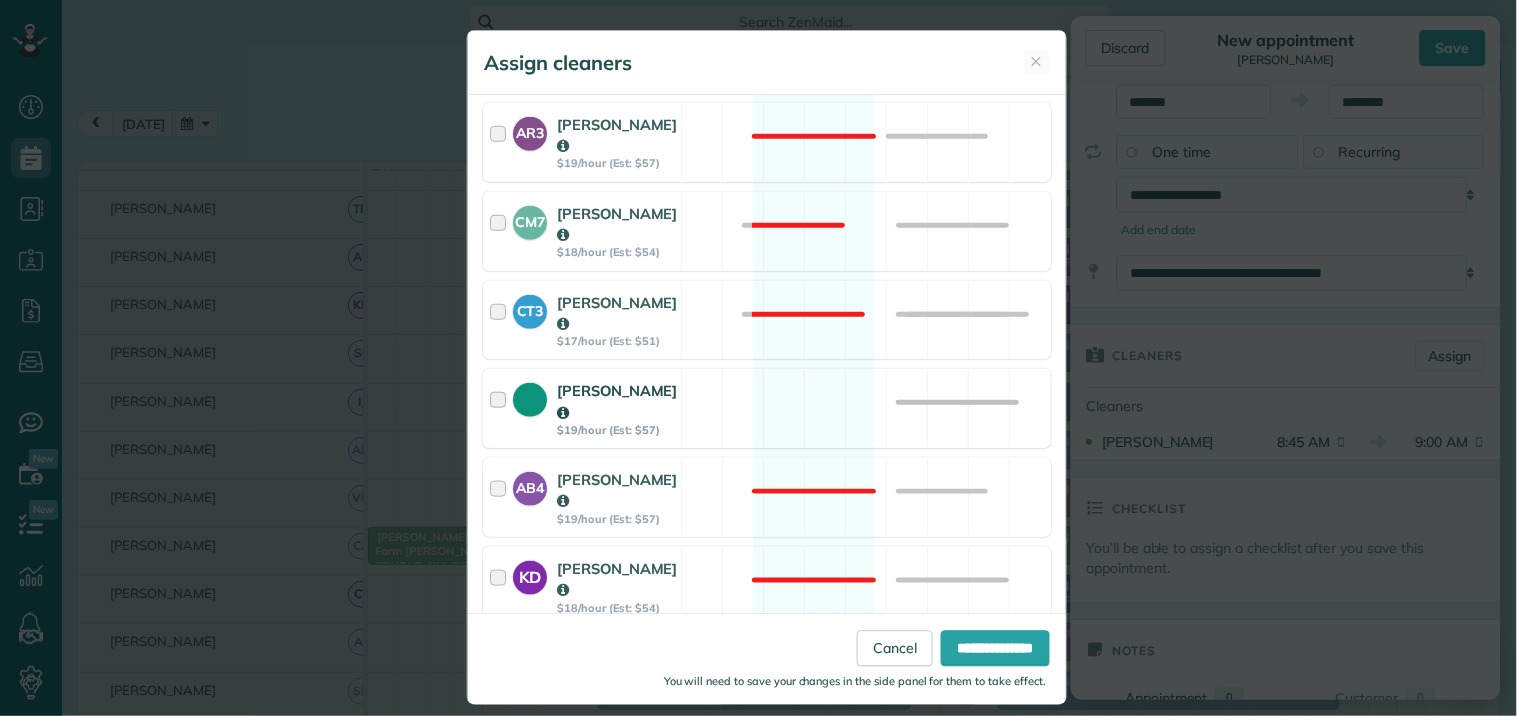 click on "Tamara Mitchell
$19/hour (Est: $57)
Available" at bounding box center (767, 408) 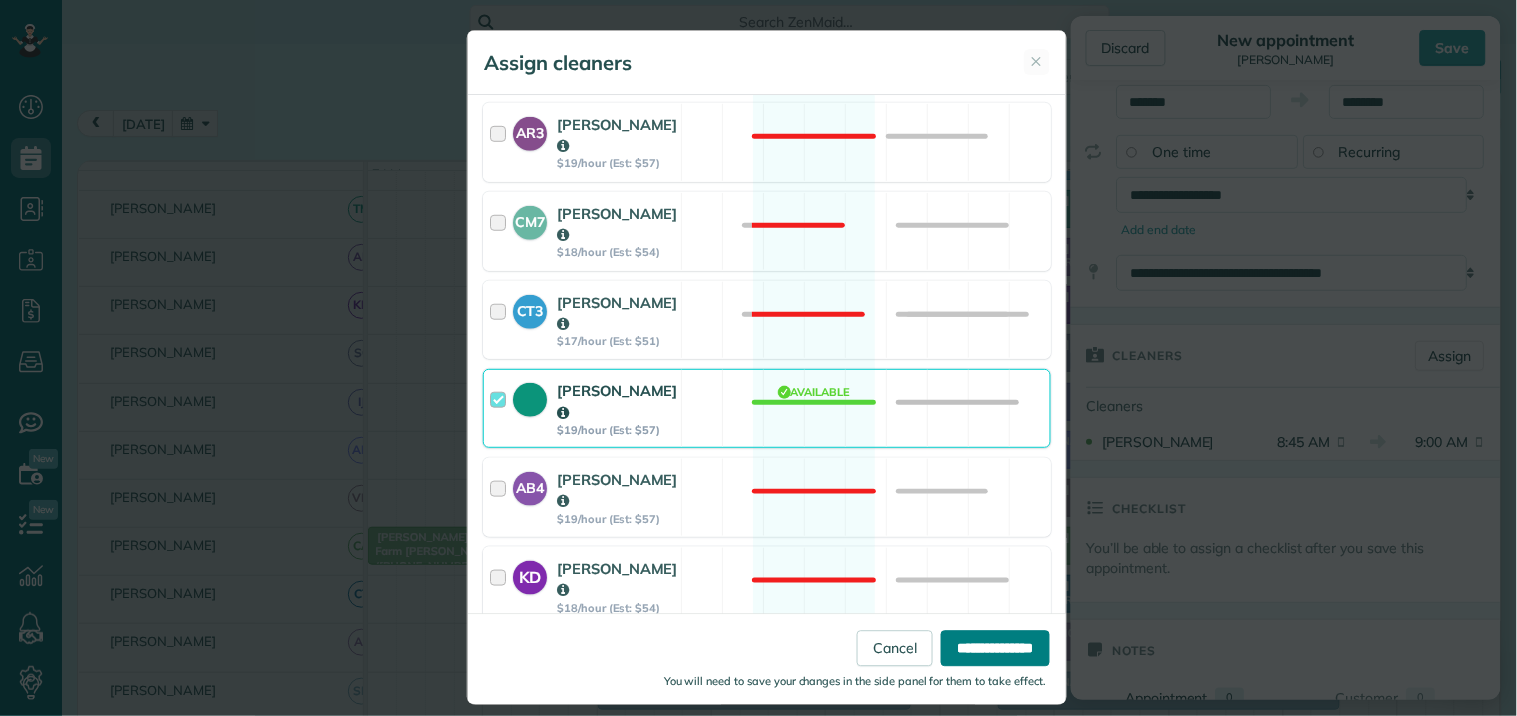 click on "**********" at bounding box center [995, 649] 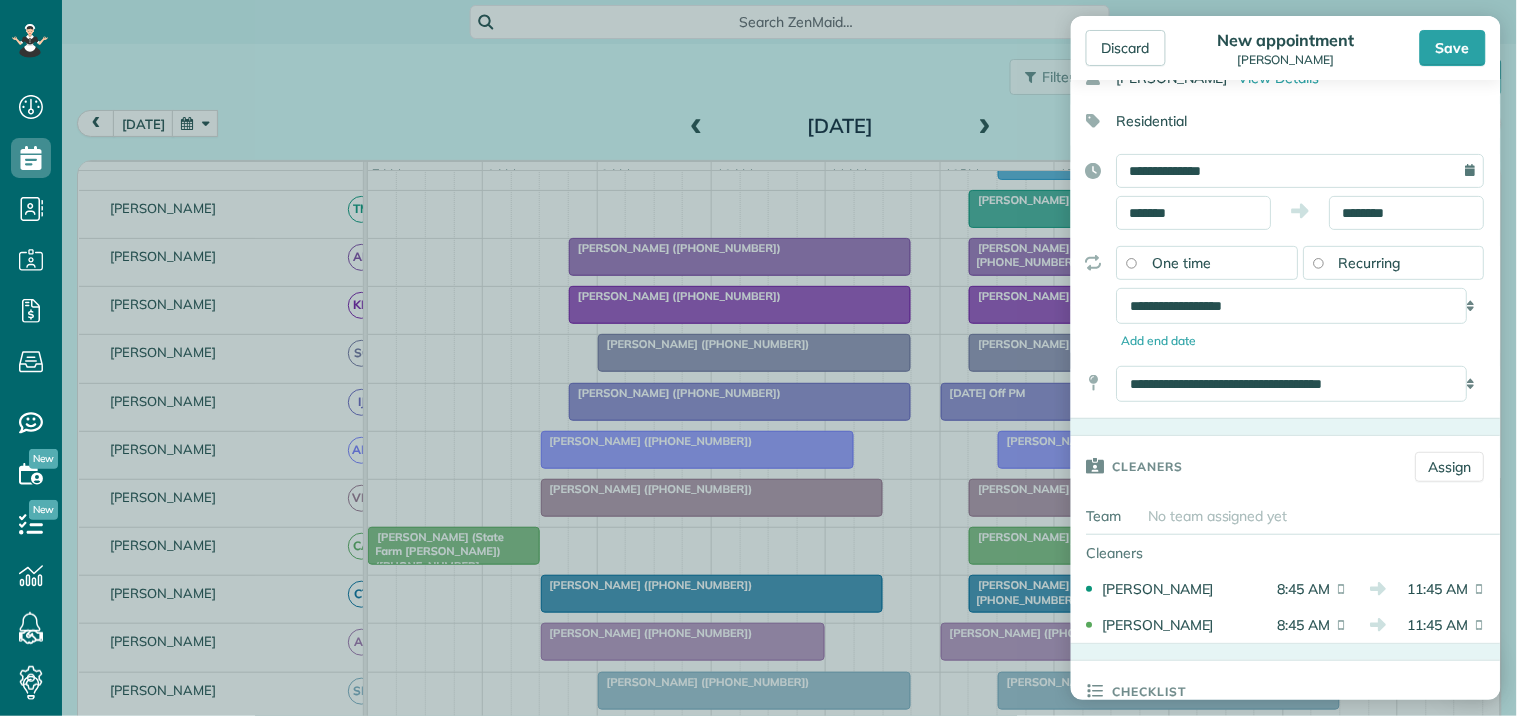 scroll, scrollTop: 0, scrollLeft: 0, axis: both 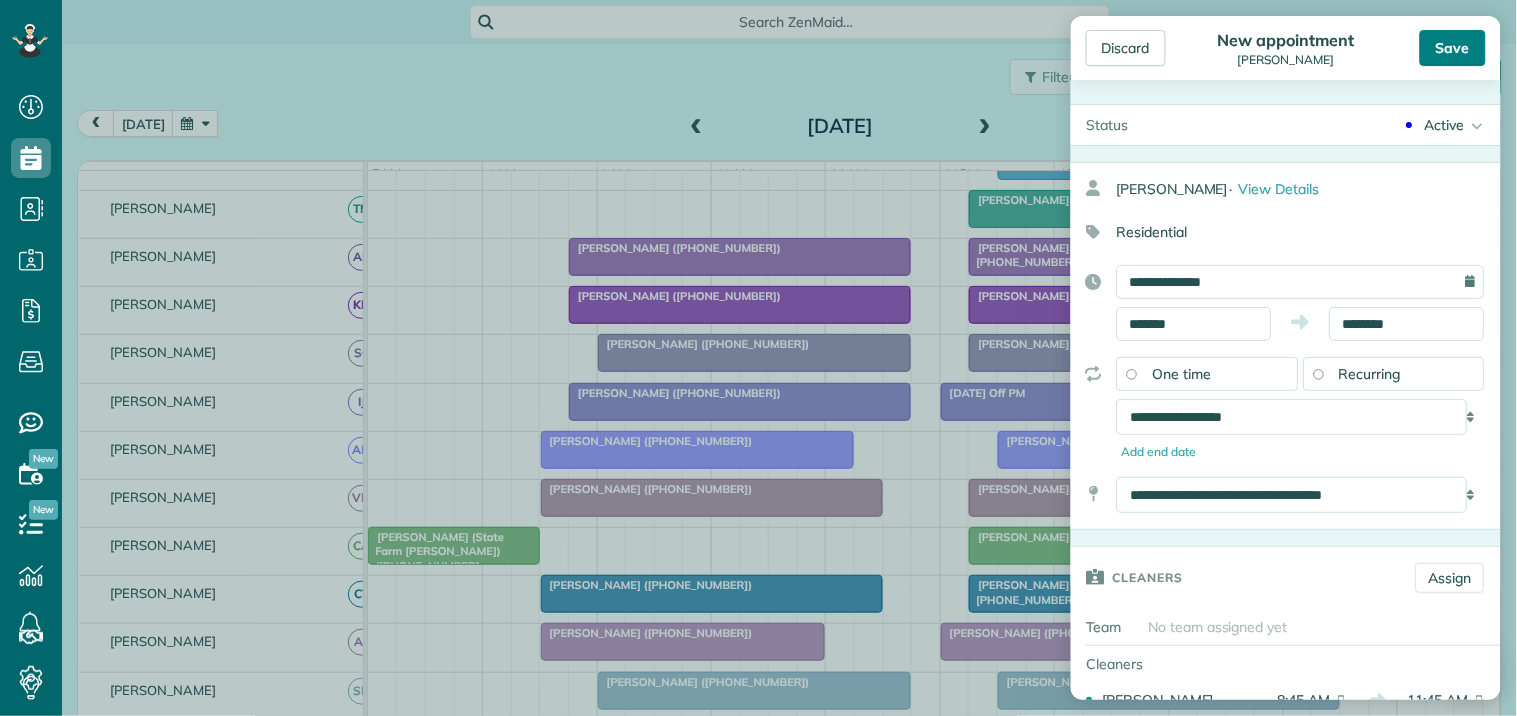 click on "Save" at bounding box center [1453, 48] 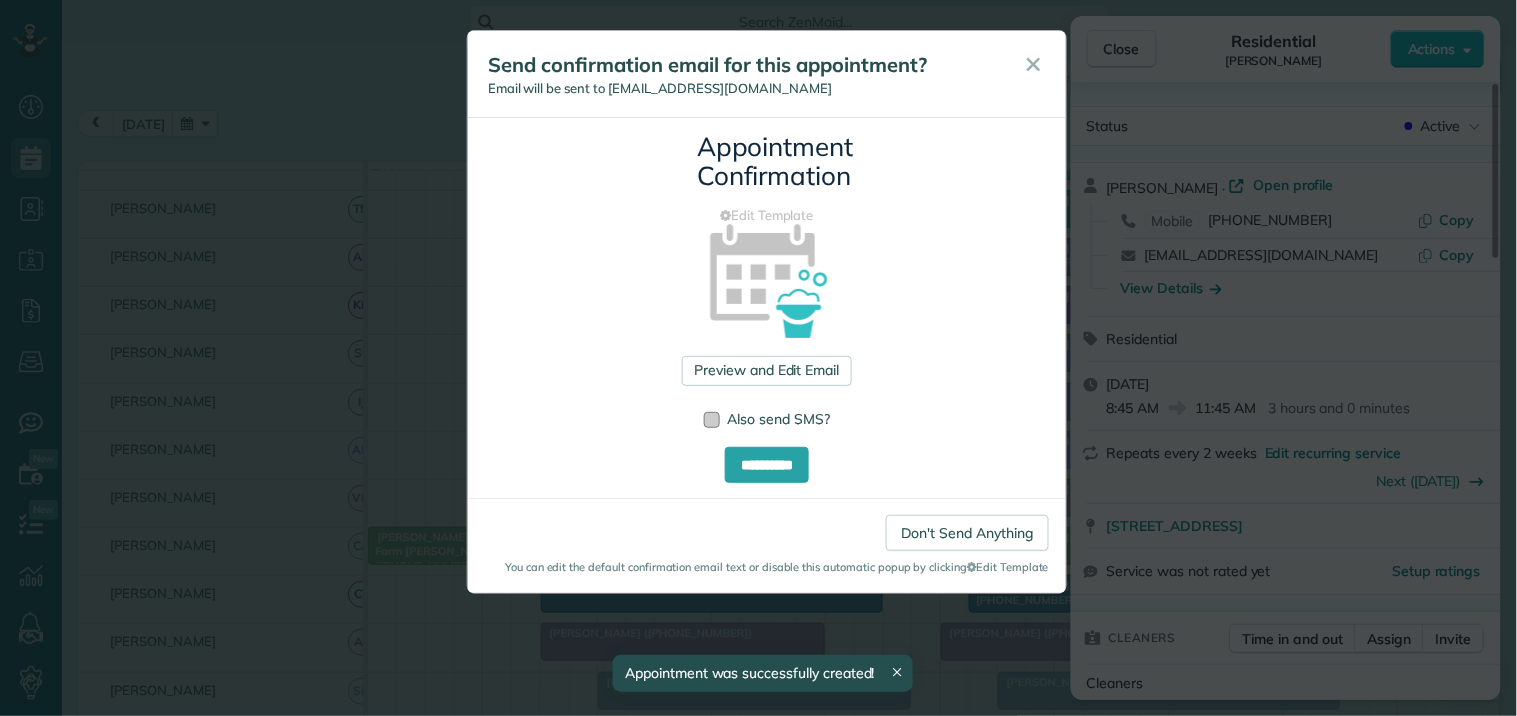 click at bounding box center [712, 420] 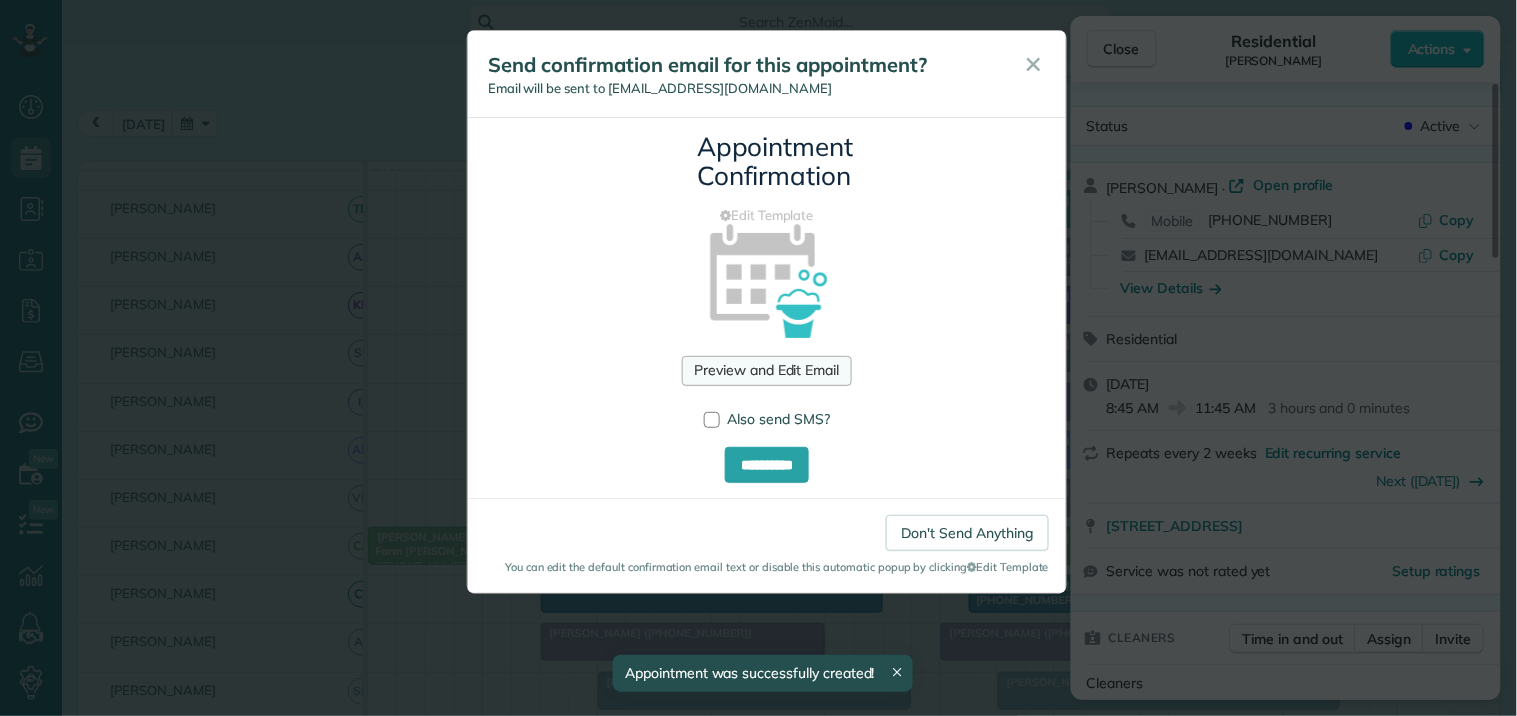 click on "Preview and Edit Email" at bounding box center [766, 371] 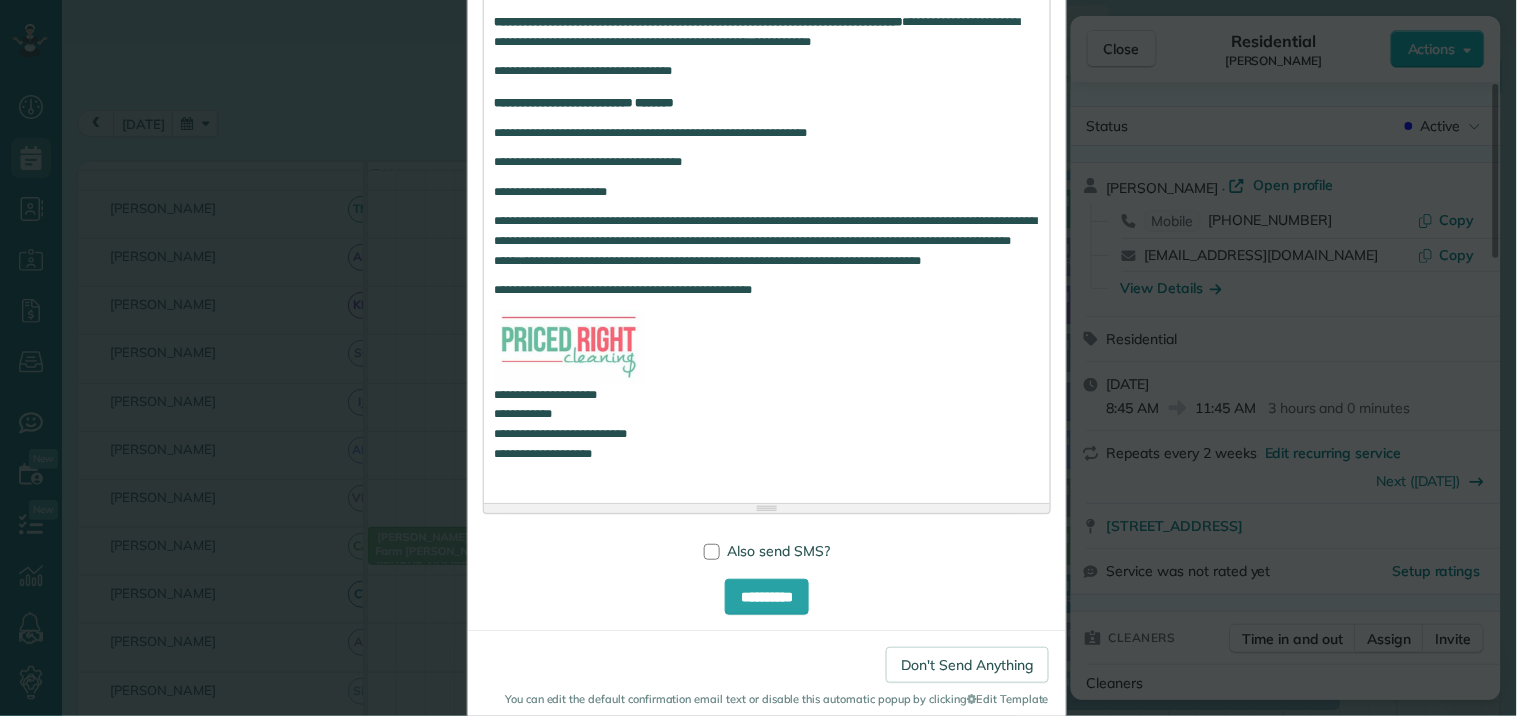 scroll, scrollTop: 634, scrollLeft: 0, axis: vertical 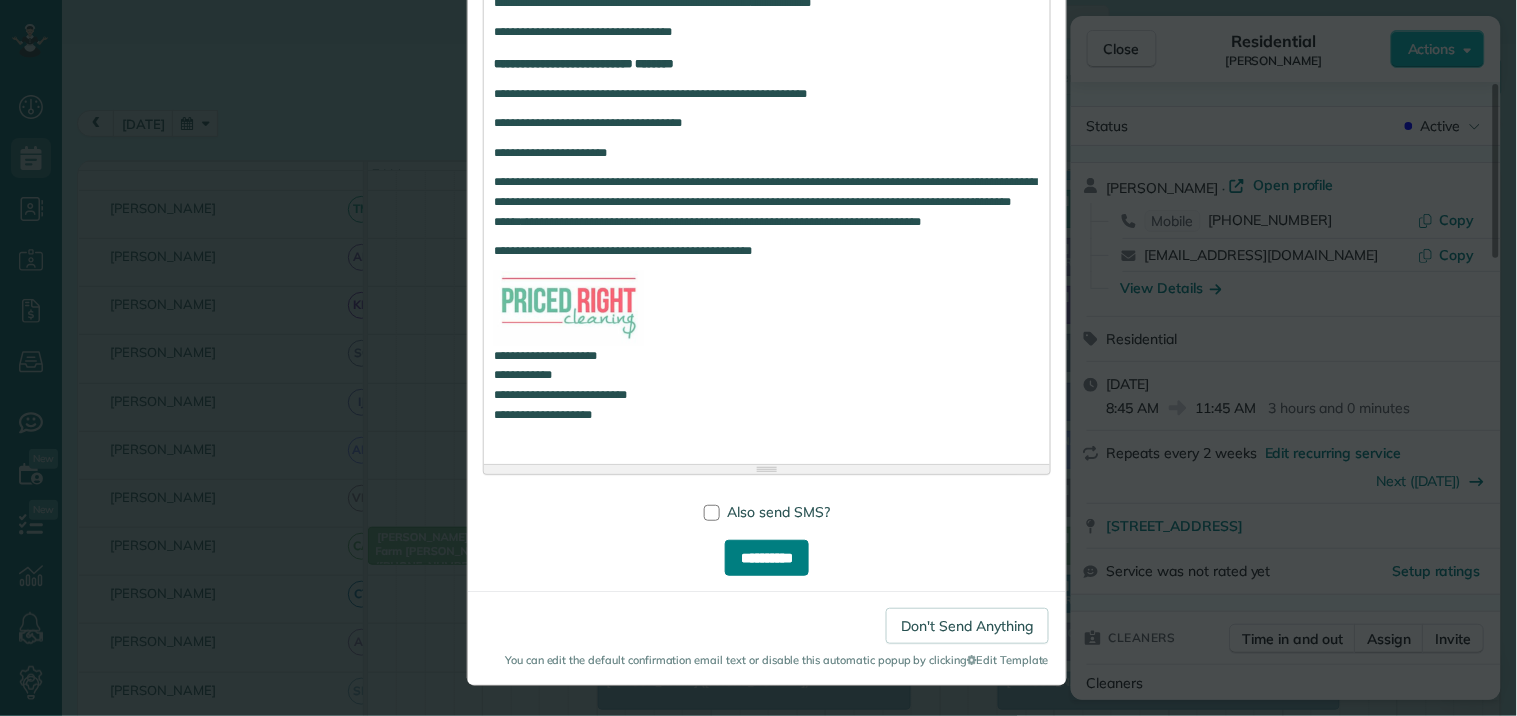 click on "**********" at bounding box center [767, 558] 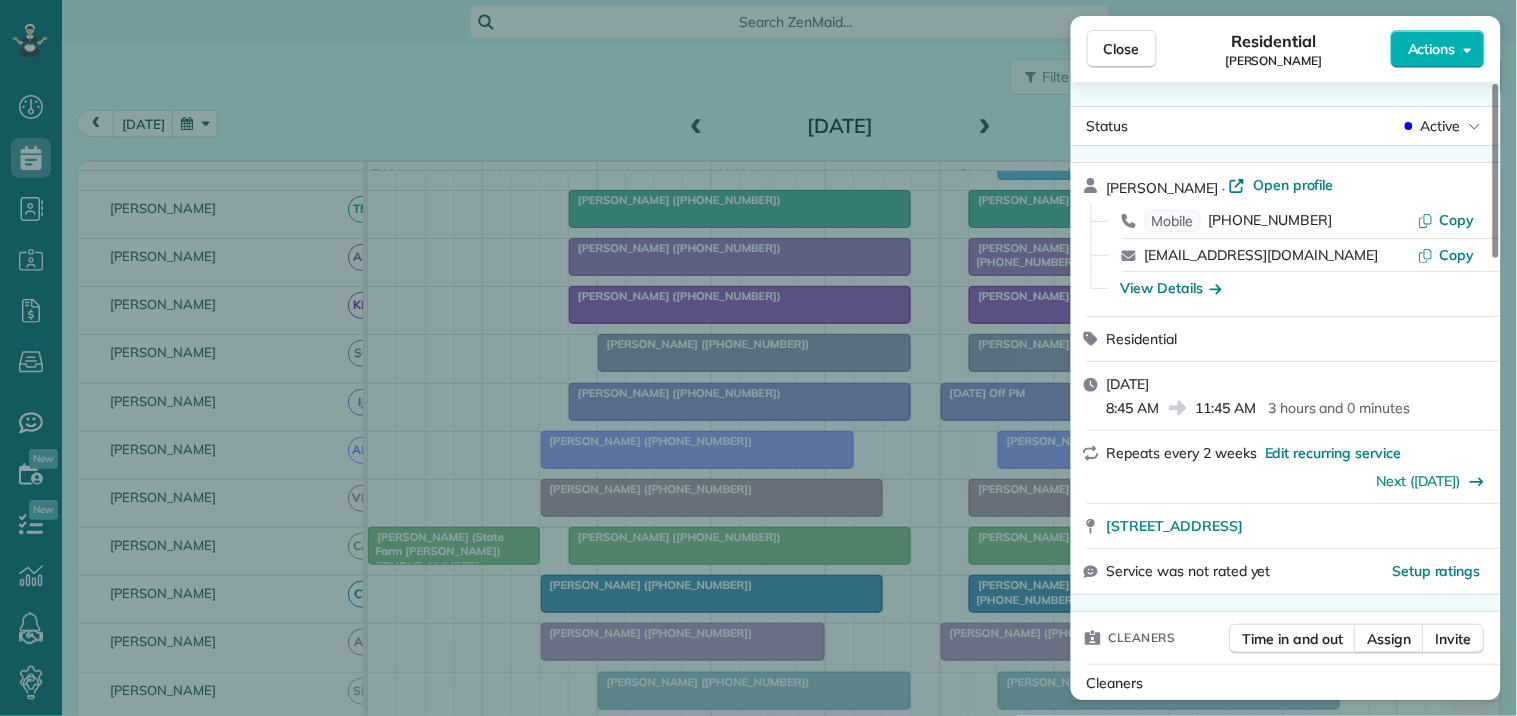 drag, startPoint x: 1135, startPoint y: 46, endPoint x: 848, endPoint y: 70, distance: 288.00174 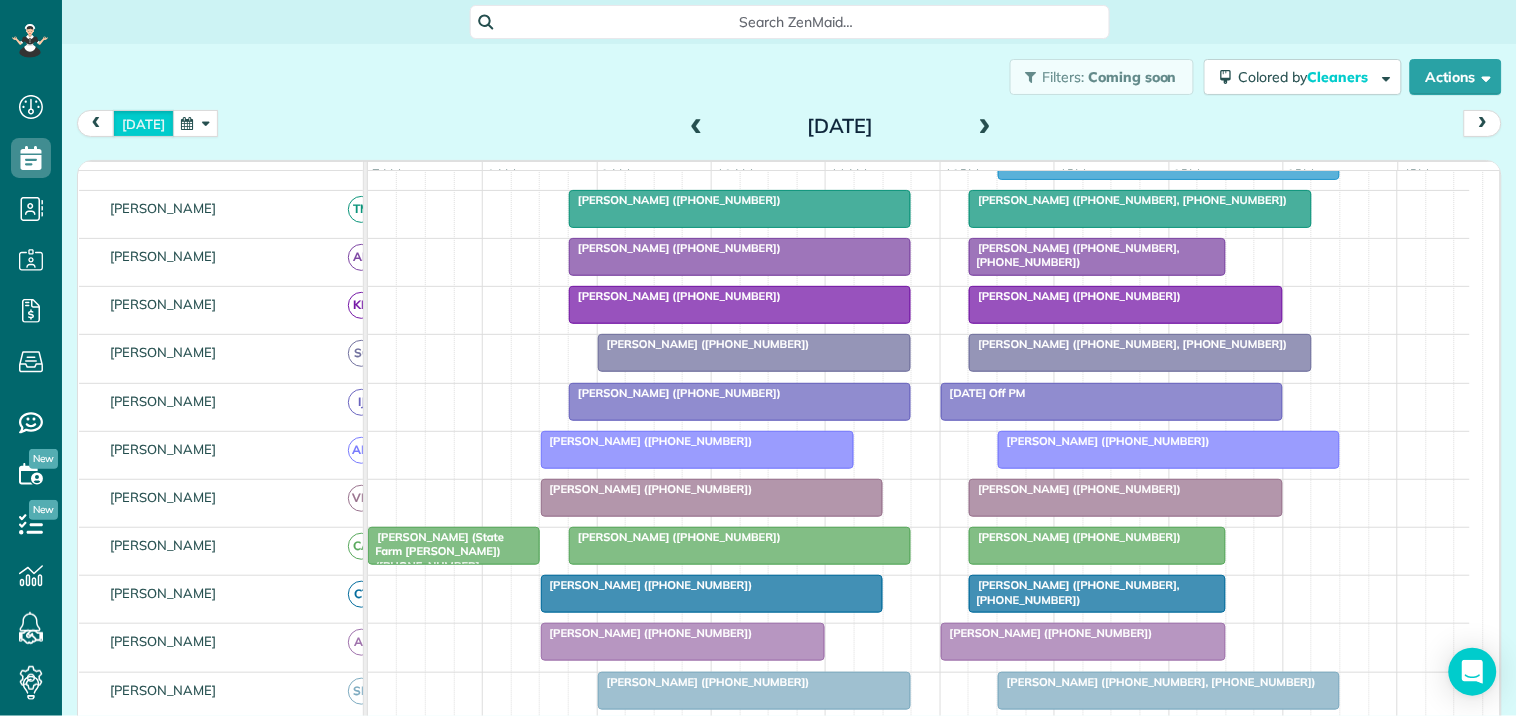 click on "[DATE]" at bounding box center [143, 123] 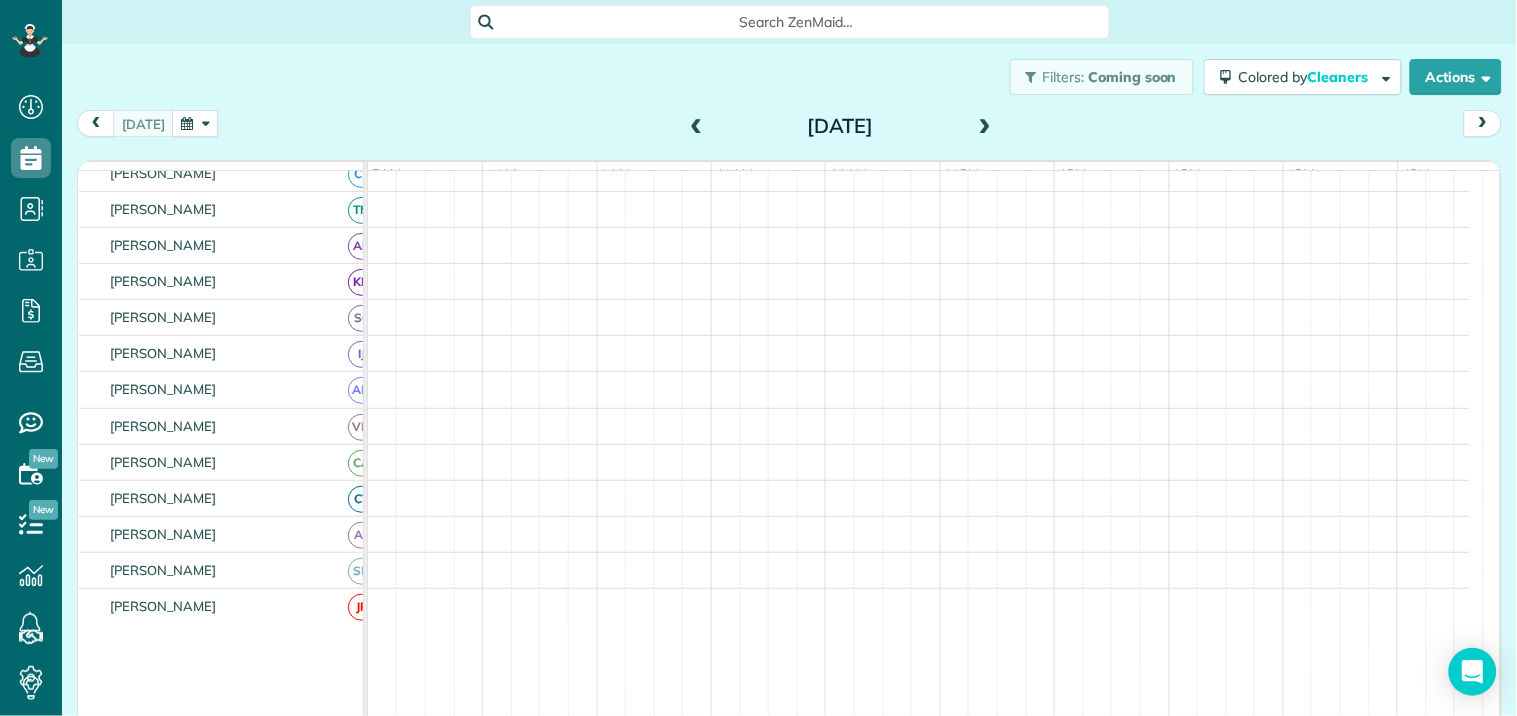 scroll, scrollTop: 337, scrollLeft: 0, axis: vertical 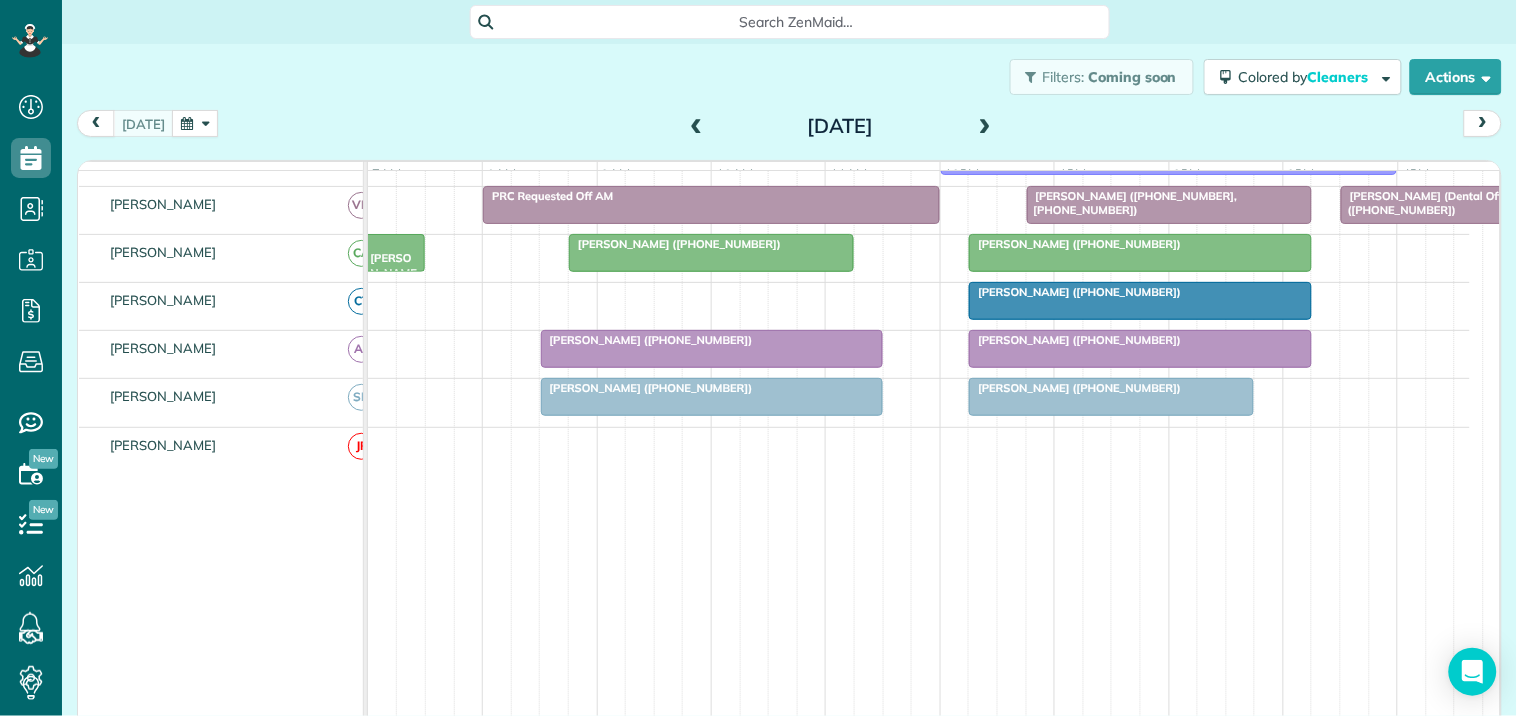 click on "[PERSON_NAME] ([PHONE_NUMBER])" at bounding box center (1075, 292) 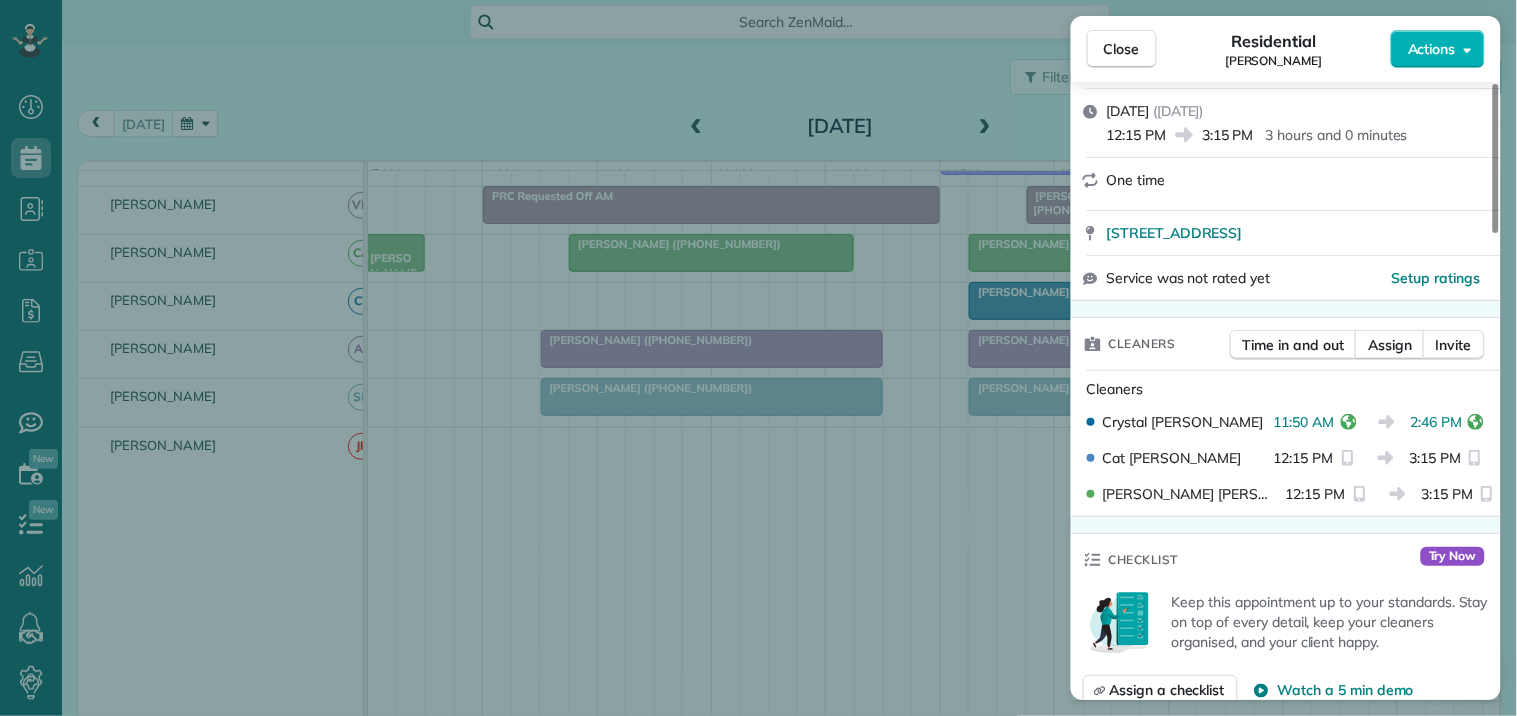 scroll, scrollTop: 333, scrollLeft: 0, axis: vertical 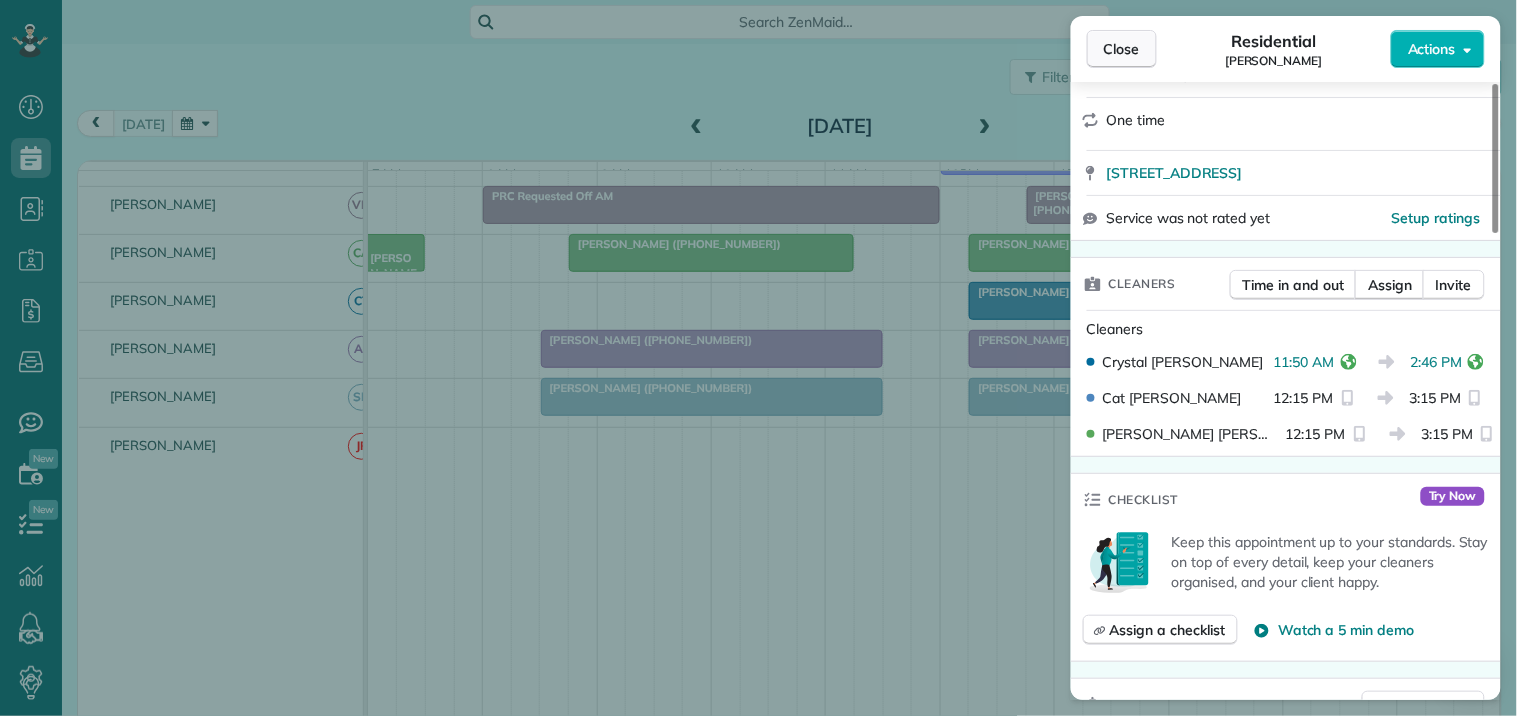 click on "Close" at bounding box center (1122, 49) 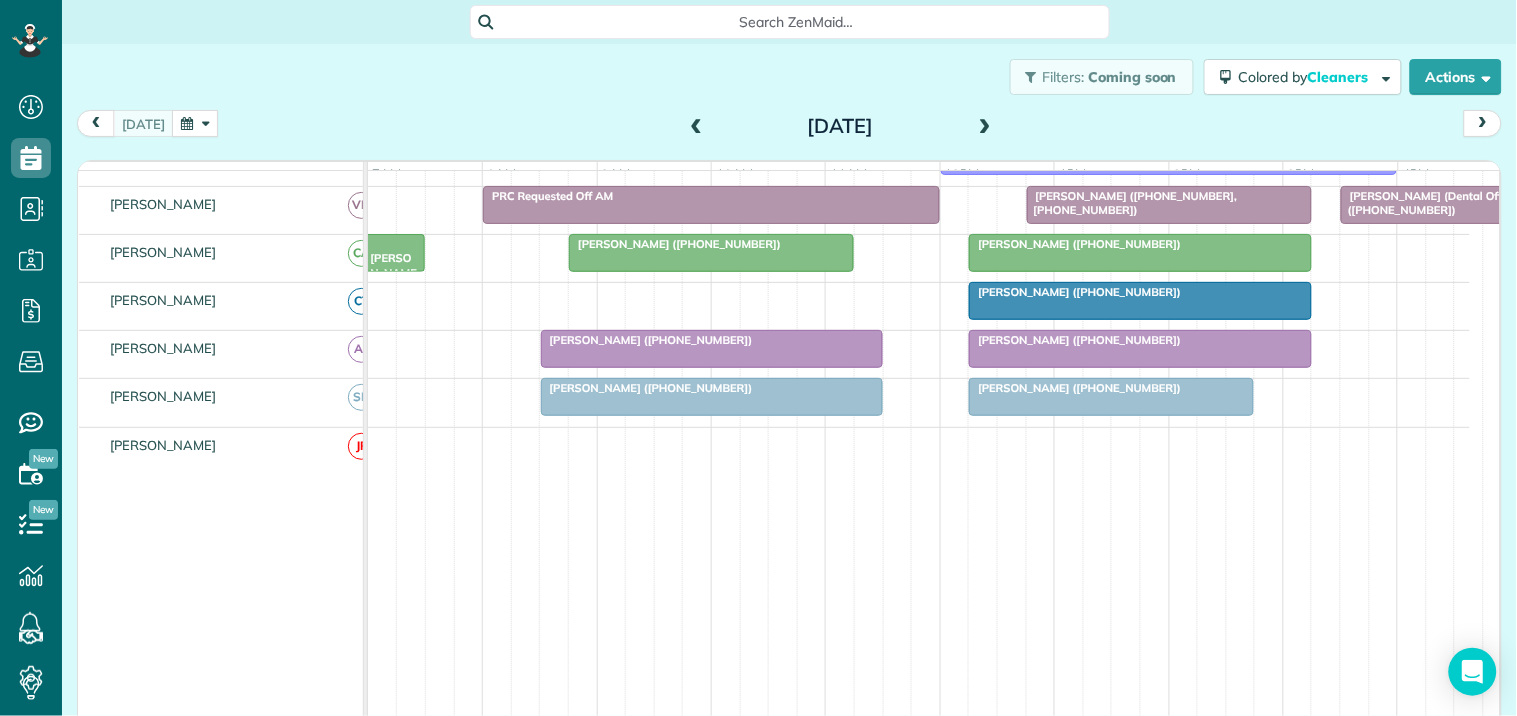 scroll, scrollTop: 344, scrollLeft: 0, axis: vertical 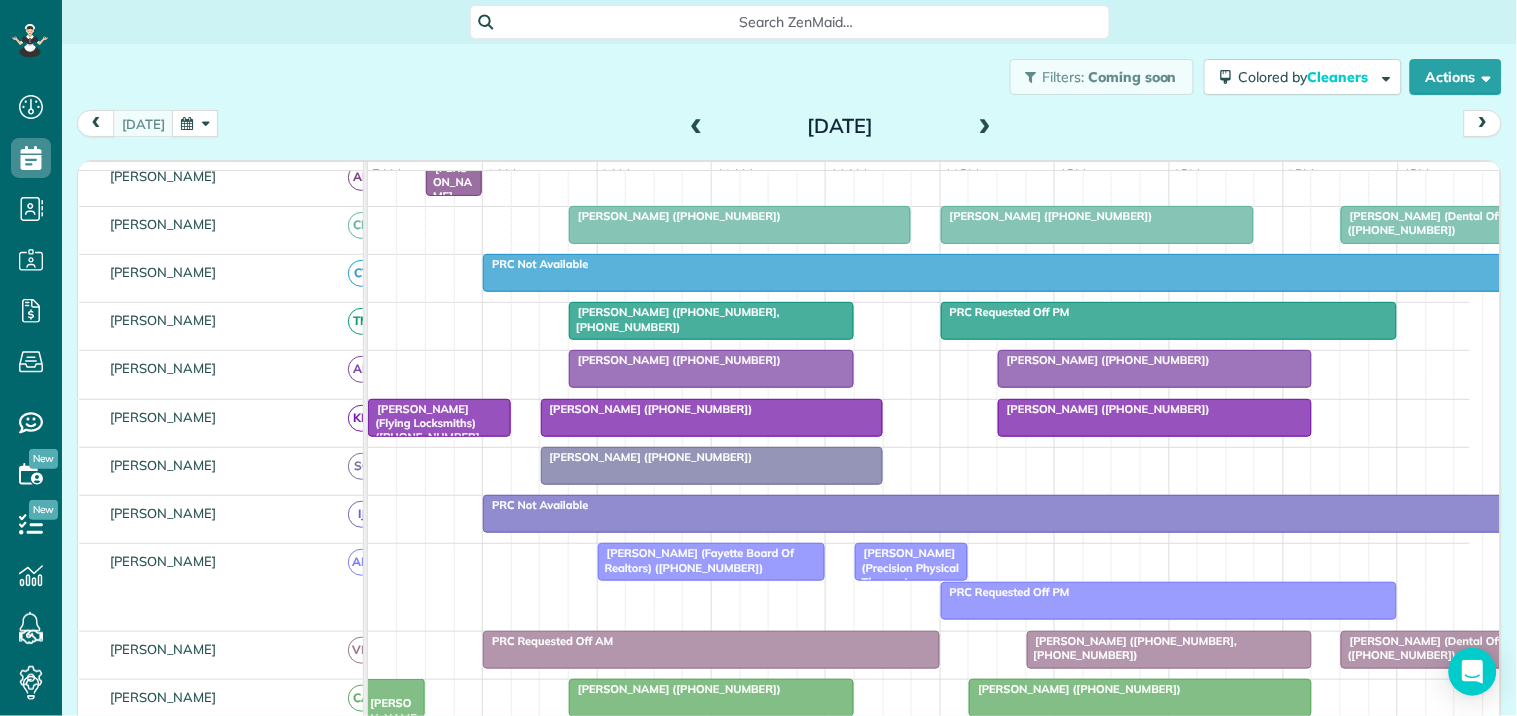 click on "[PERSON_NAME] (Flying Locksmiths) ([PHONE_NUMBER], [PHONE_NUMBER])" at bounding box center (439, 430) 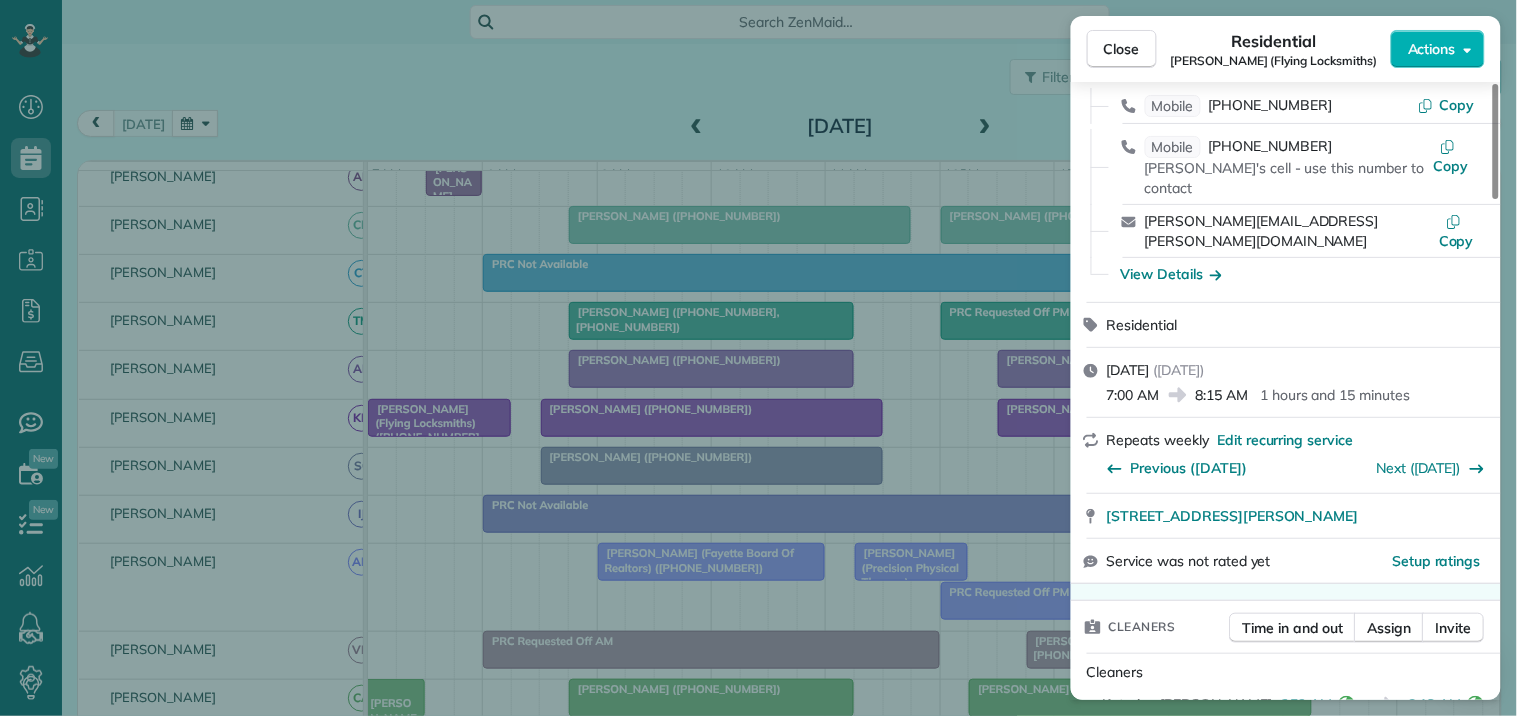 scroll, scrollTop: 222, scrollLeft: 0, axis: vertical 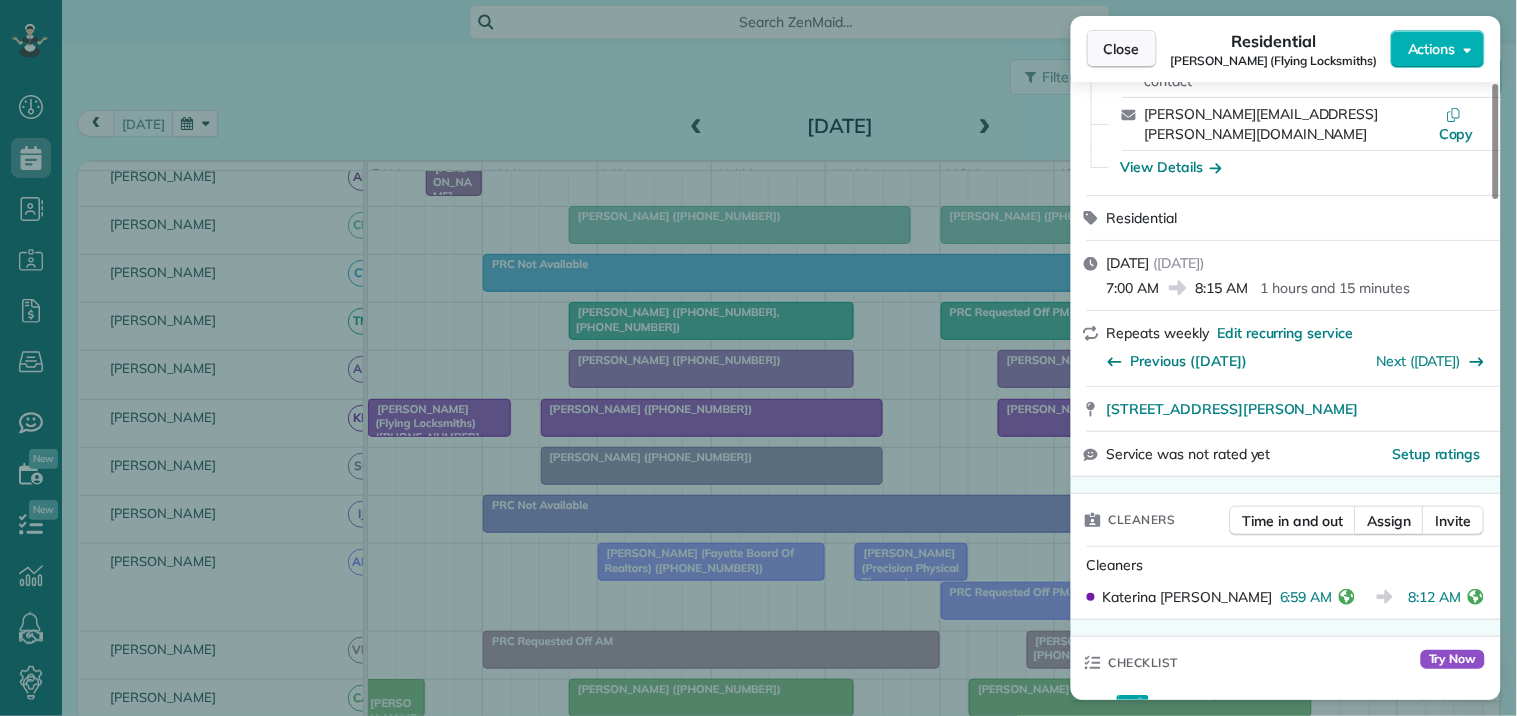 click on "Close" at bounding box center (1122, 49) 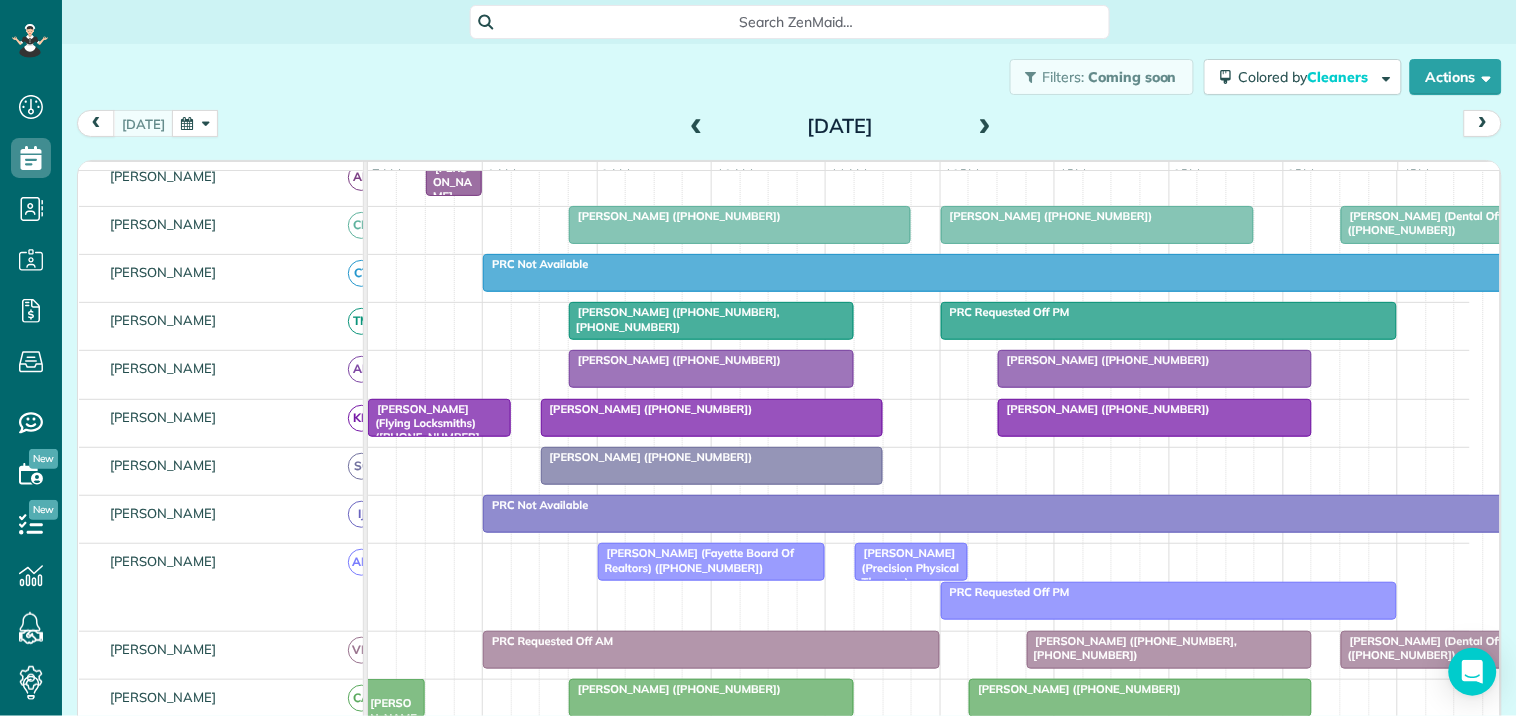click on "[PERSON_NAME] ([PHONE_NUMBER])" at bounding box center [712, 409] 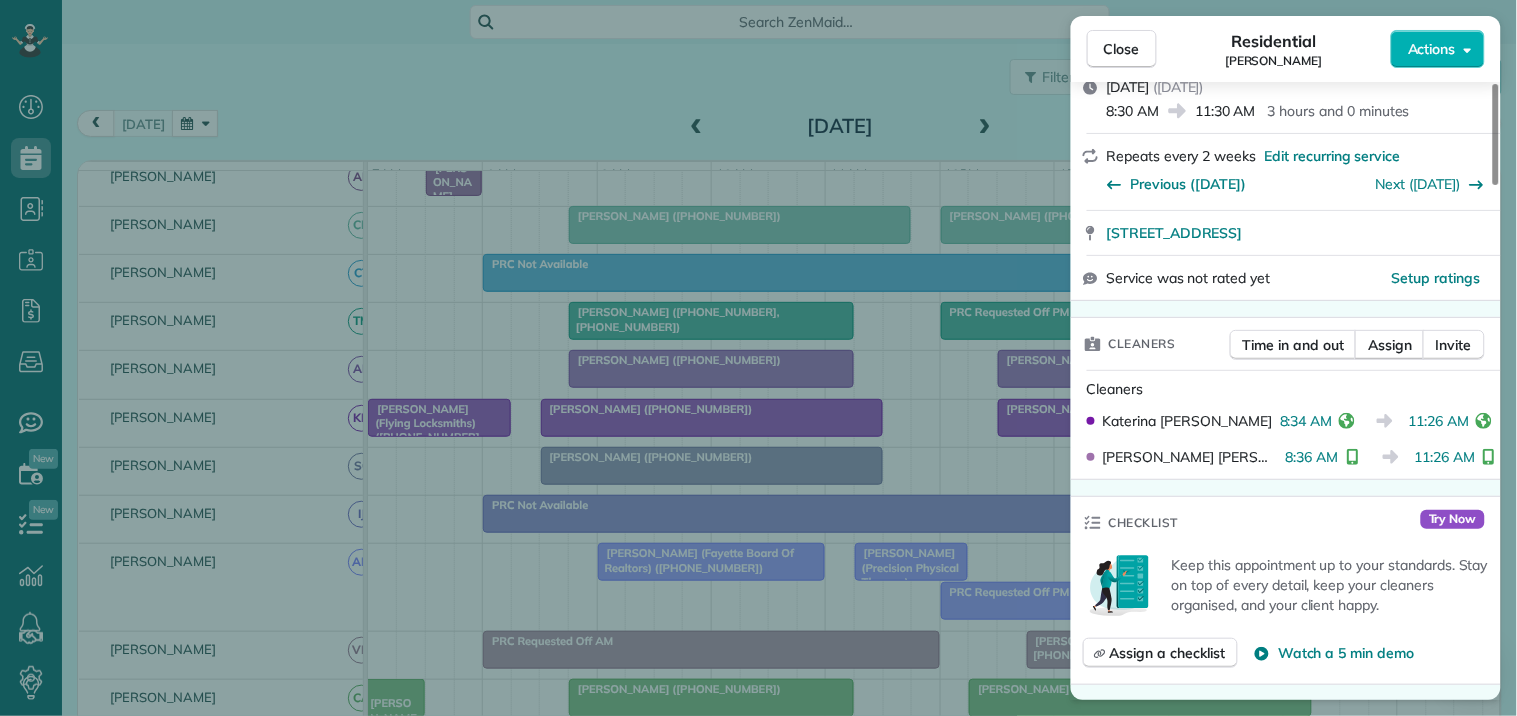 scroll, scrollTop: 333, scrollLeft: 0, axis: vertical 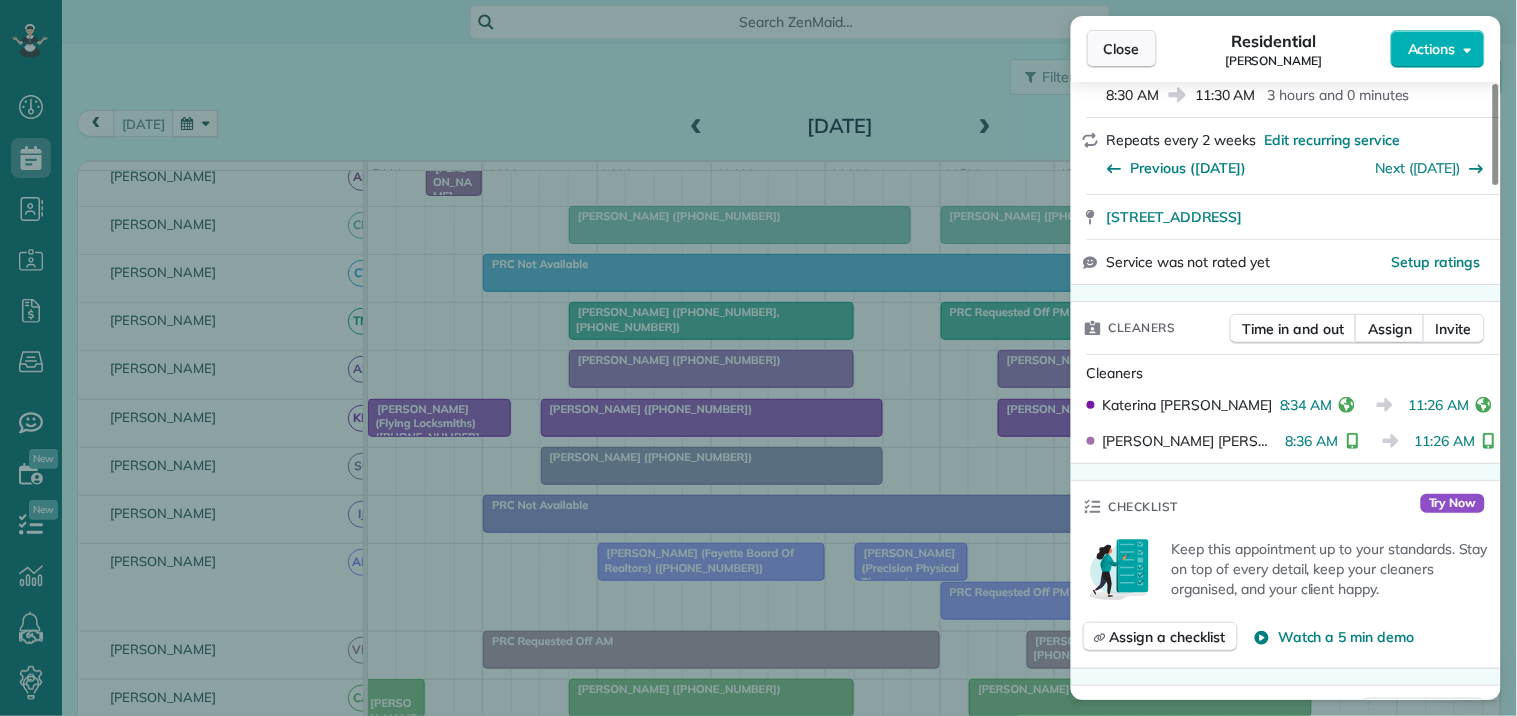 click on "Close" at bounding box center (1122, 49) 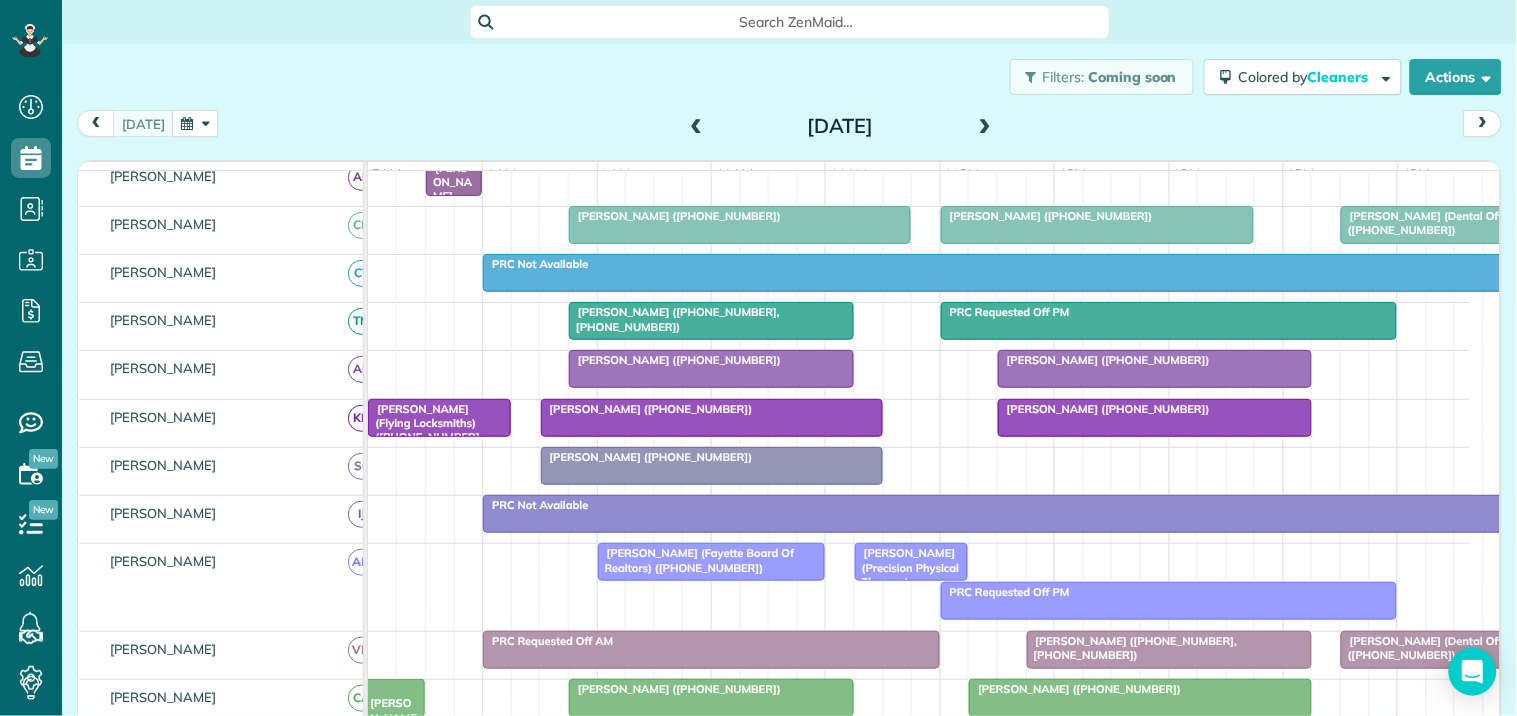 click on "[PERSON_NAME] ([PHONE_NUMBER])" at bounding box center [1104, 409] 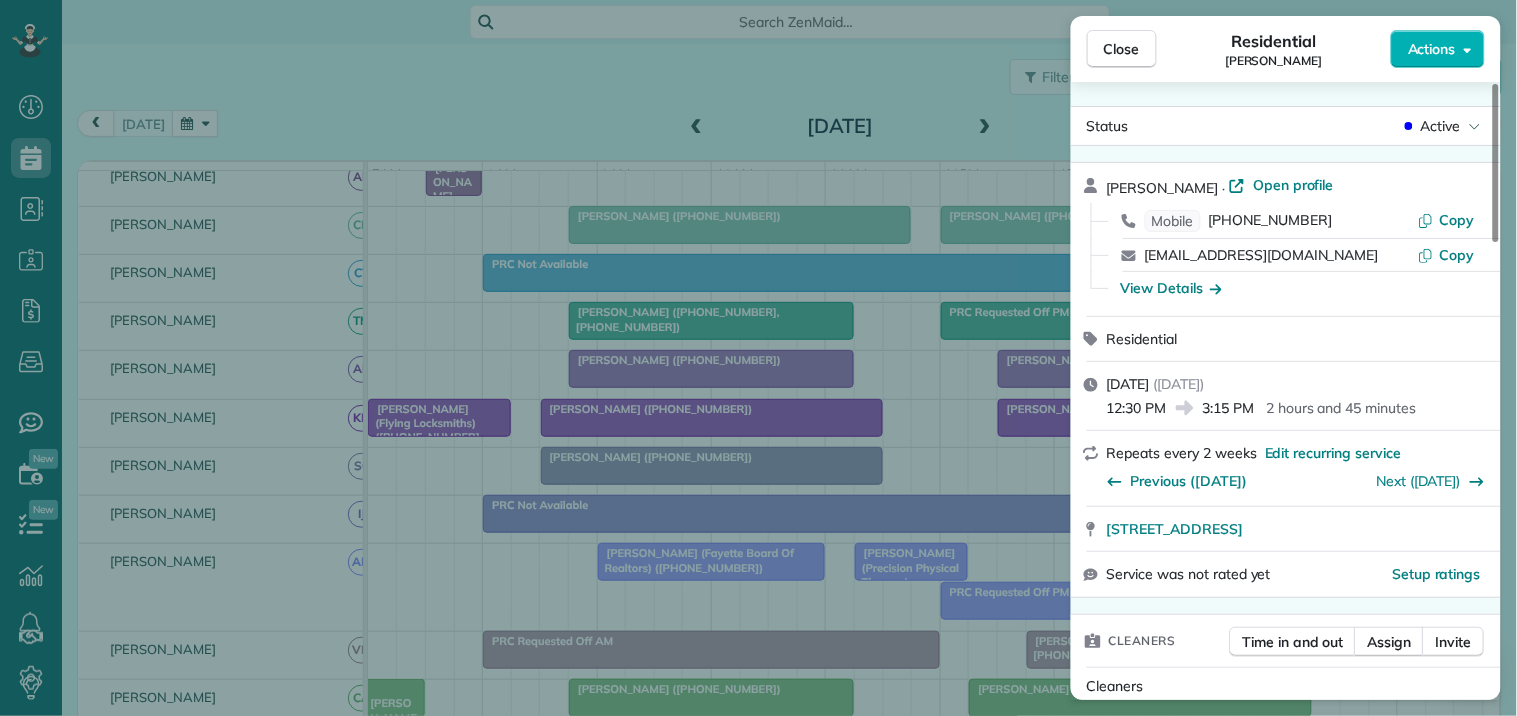 scroll, scrollTop: 222, scrollLeft: 0, axis: vertical 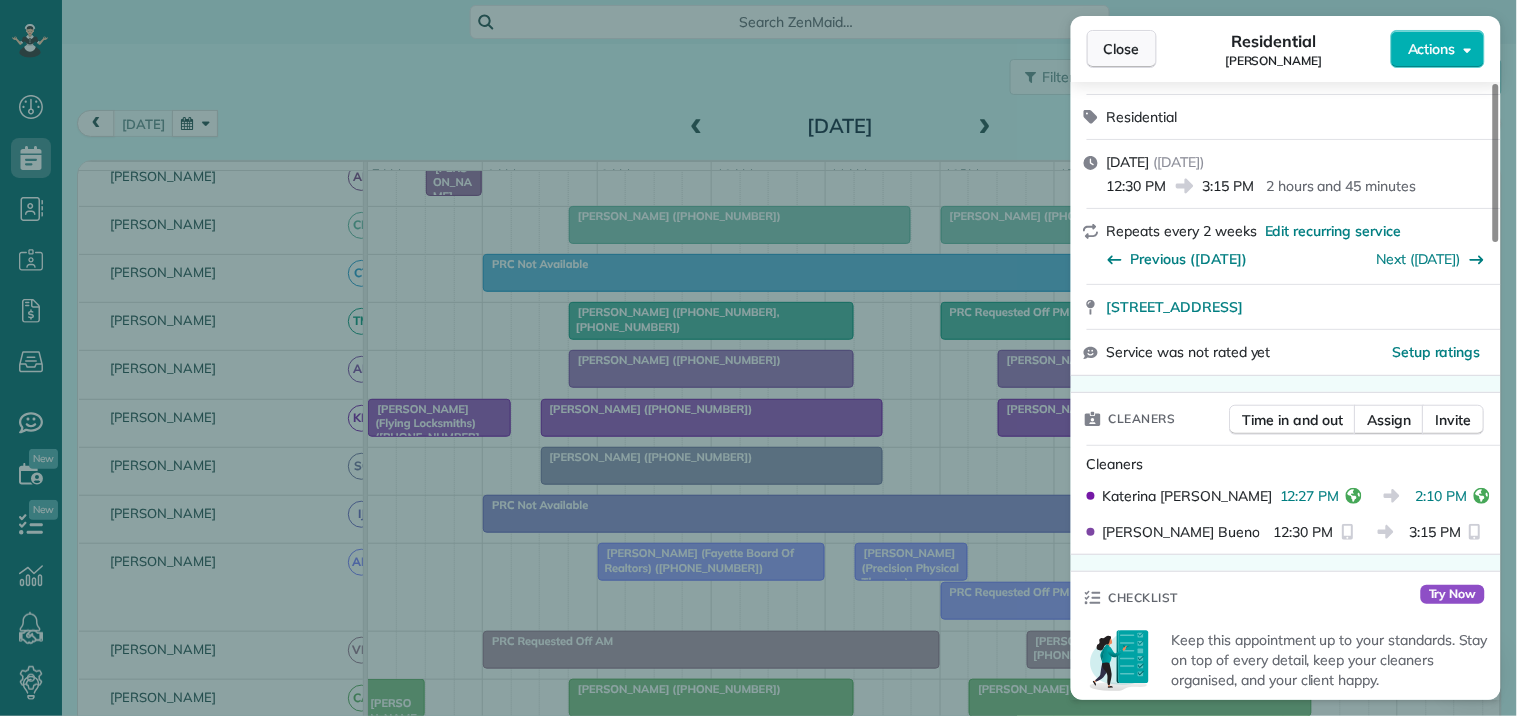 click on "Close" at bounding box center (1122, 49) 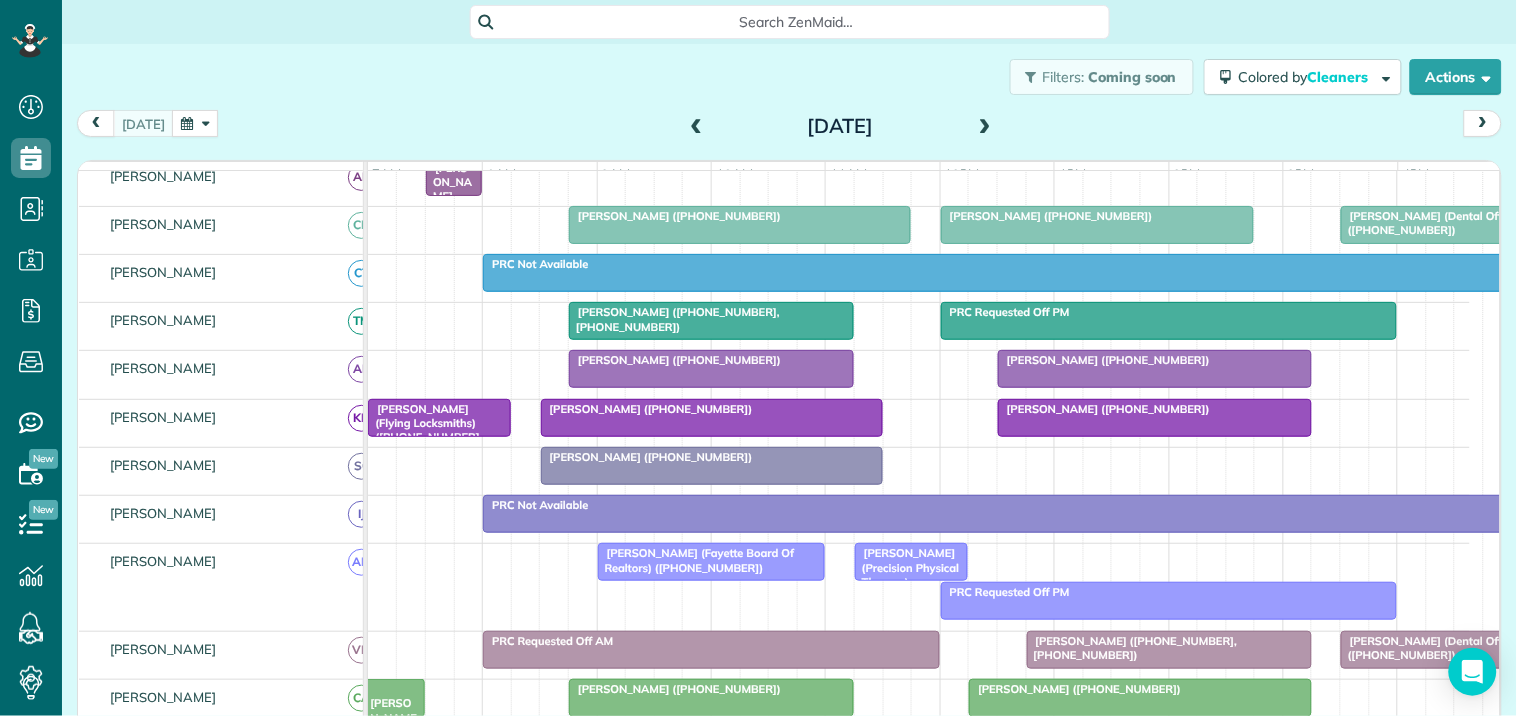 scroll, scrollTop: 327, scrollLeft: 0, axis: vertical 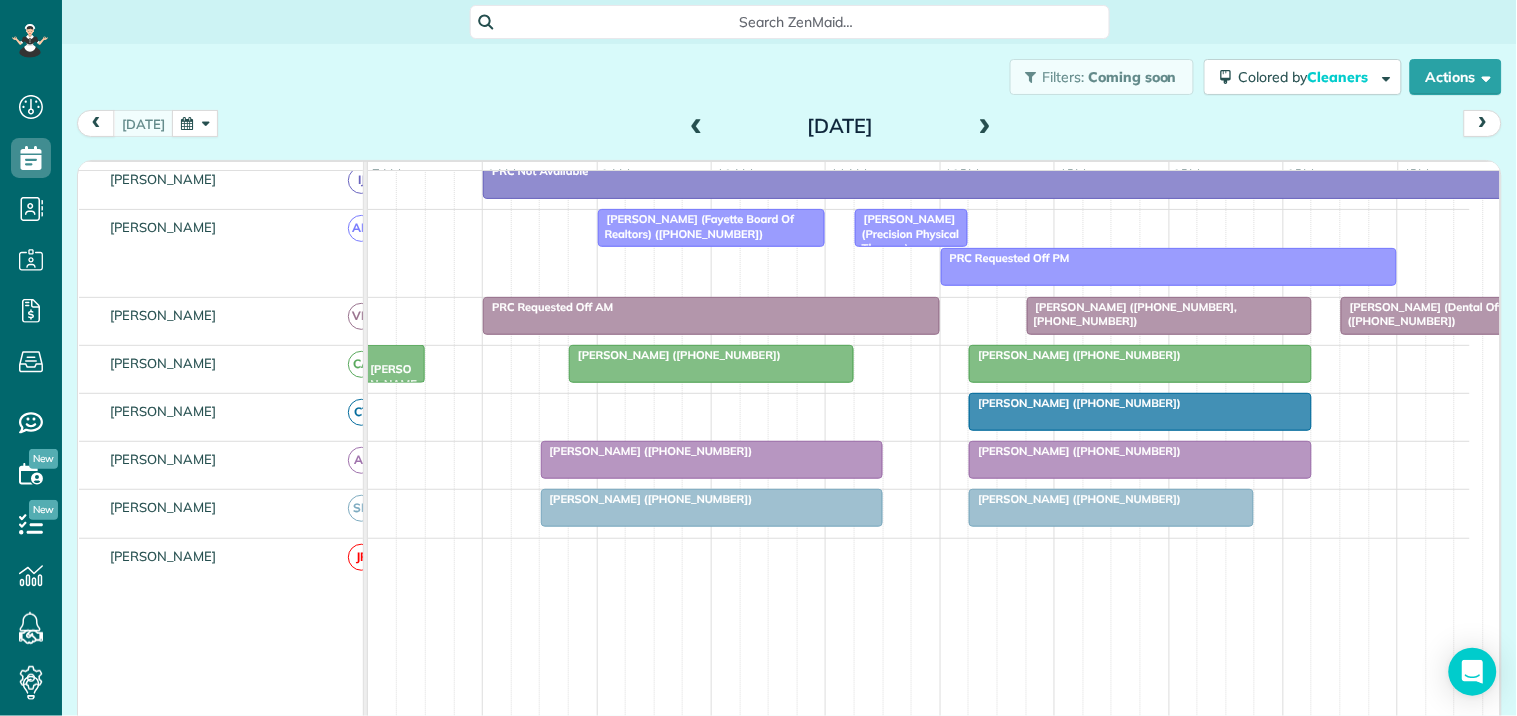 click at bounding box center [712, 508] 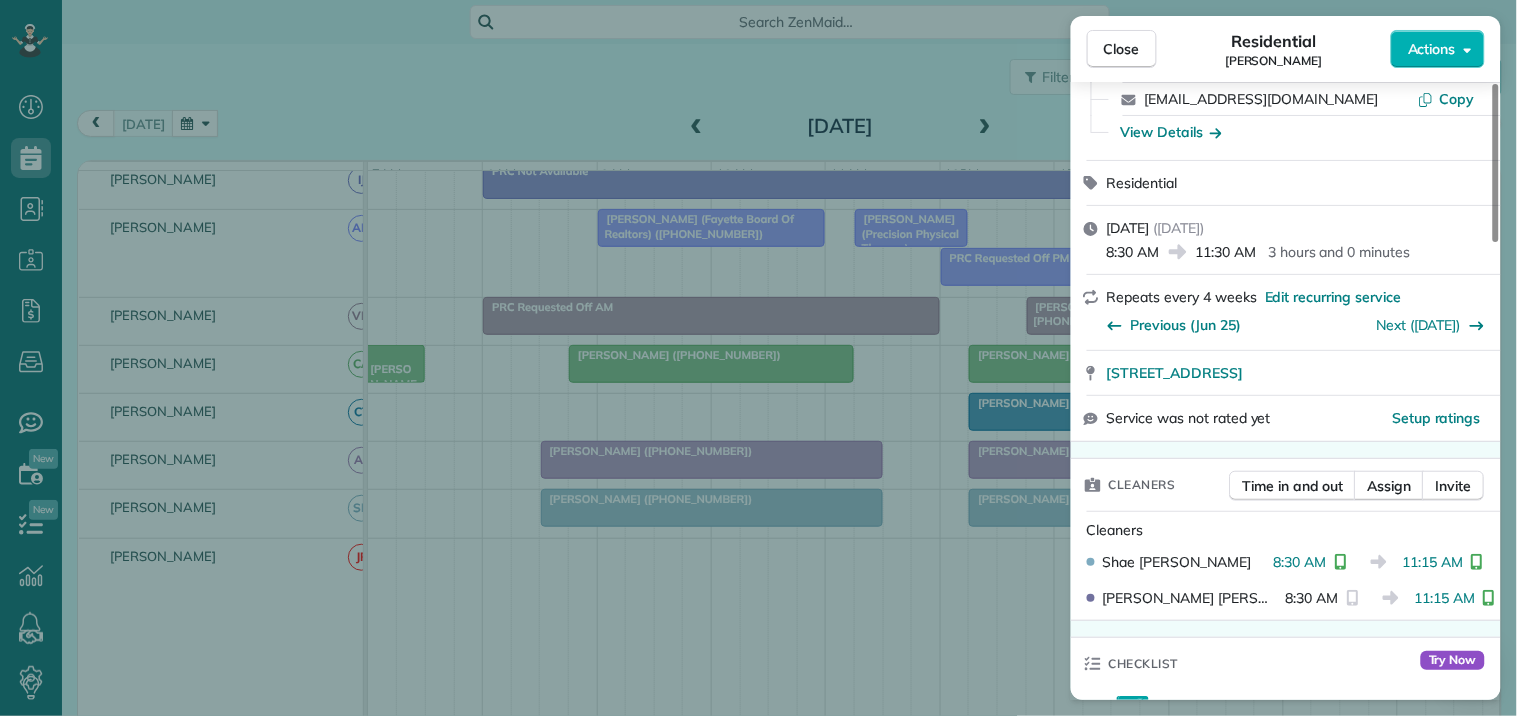 scroll, scrollTop: 222, scrollLeft: 0, axis: vertical 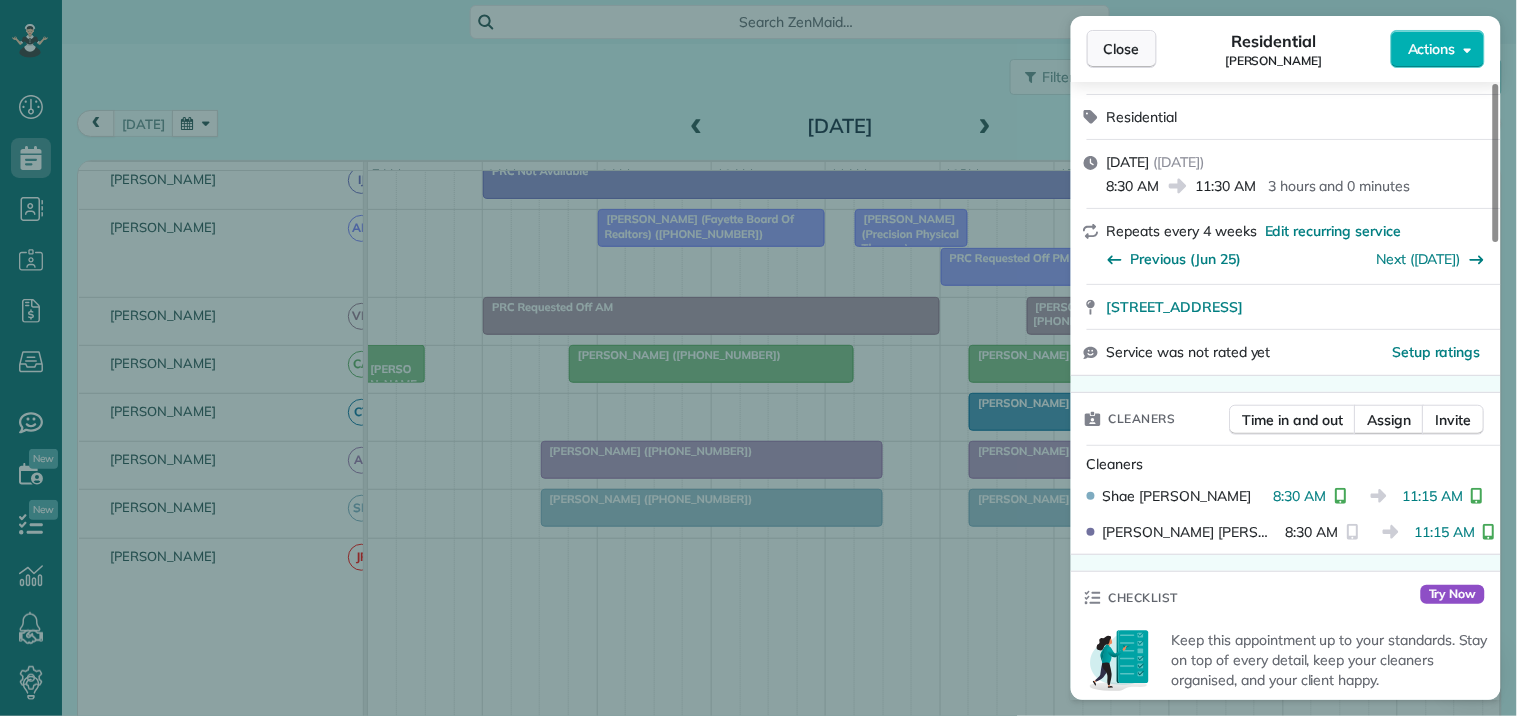 click on "Close" at bounding box center (1122, 49) 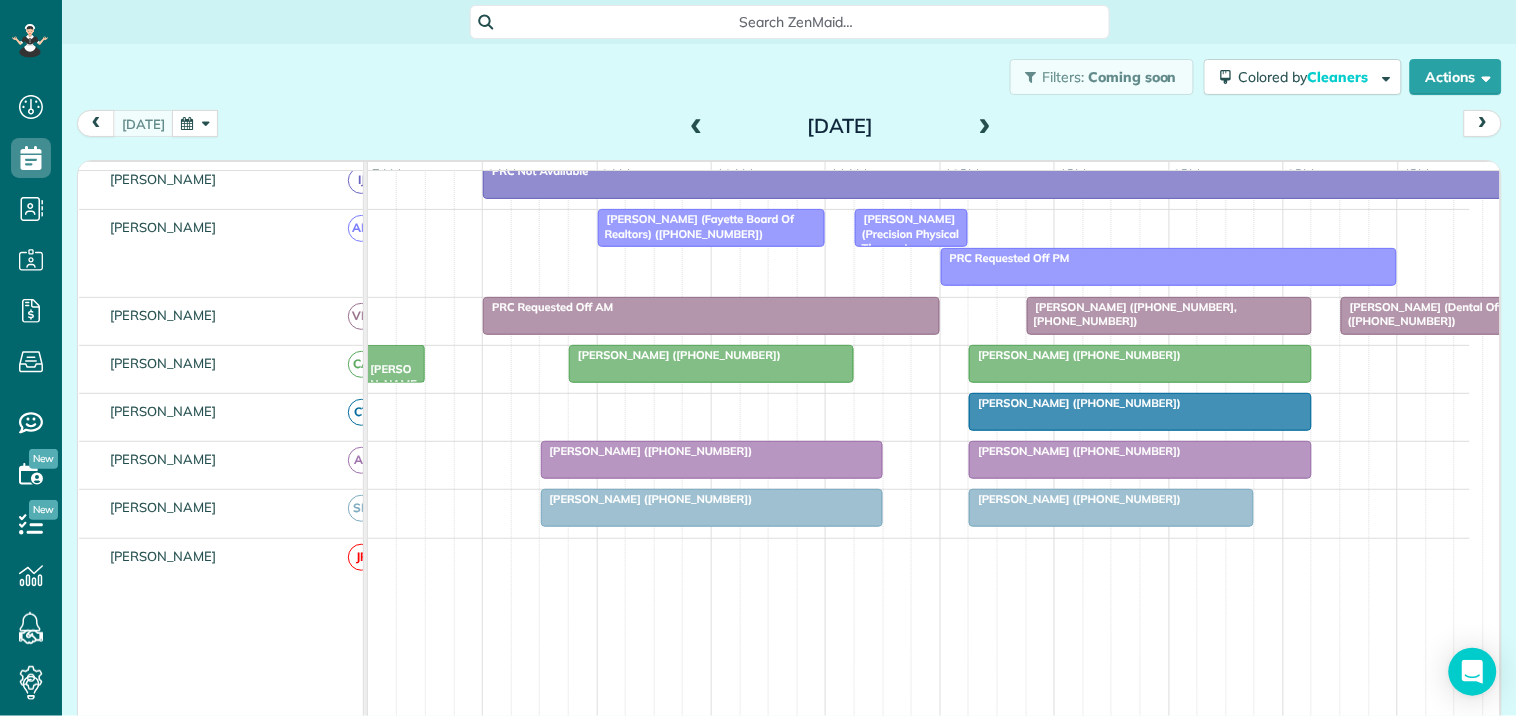 click at bounding box center [1111, 508] 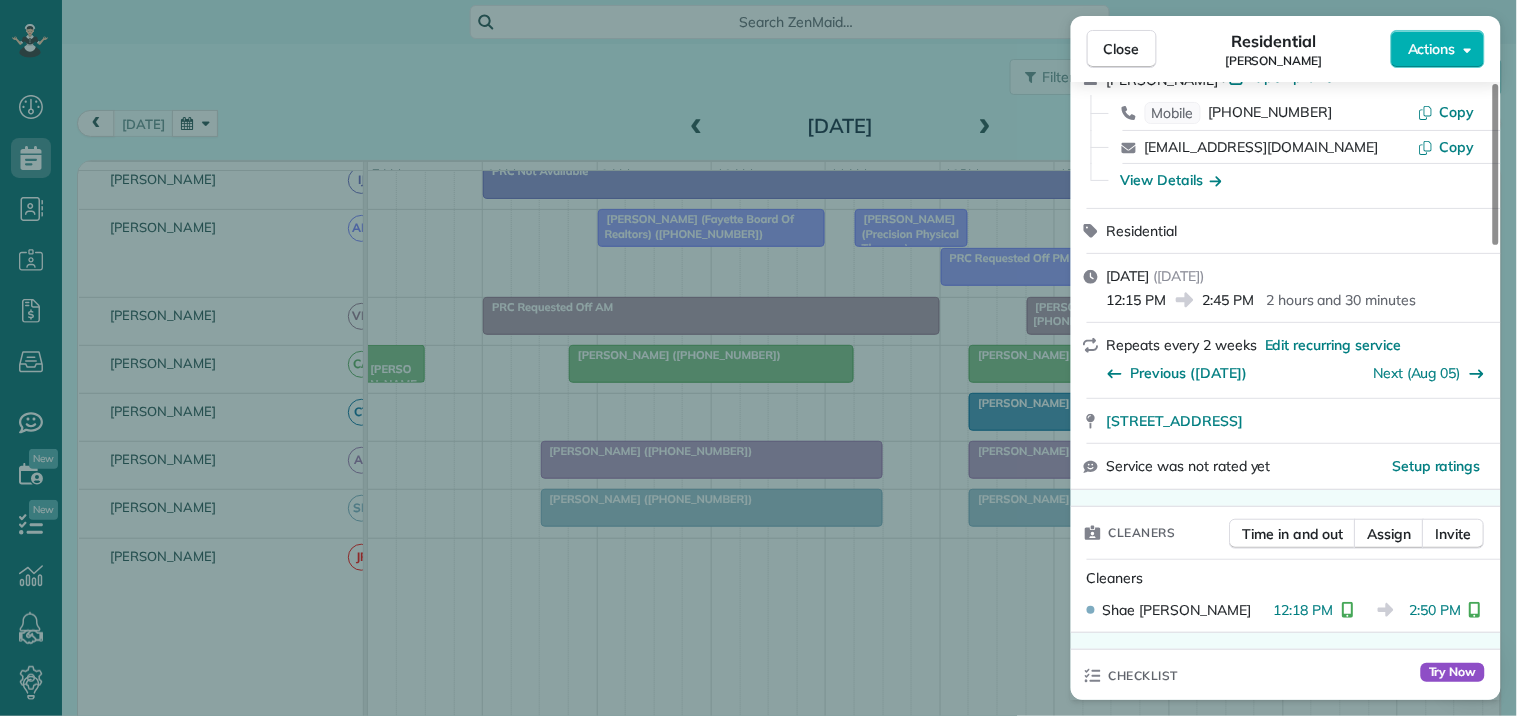 scroll, scrollTop: 333, scrollLeft: 0, axis: vertical 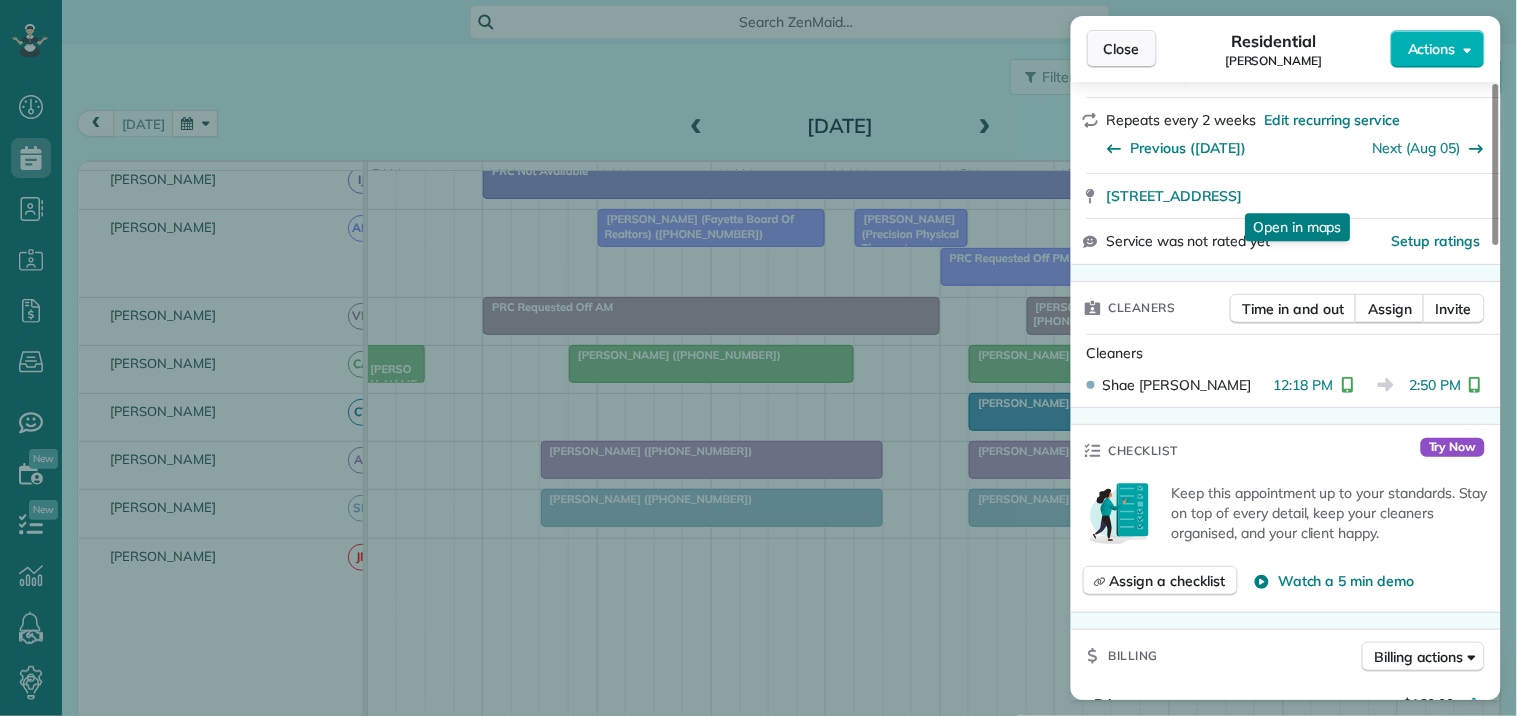 click on "Close" at bounding box center [1122, 49] 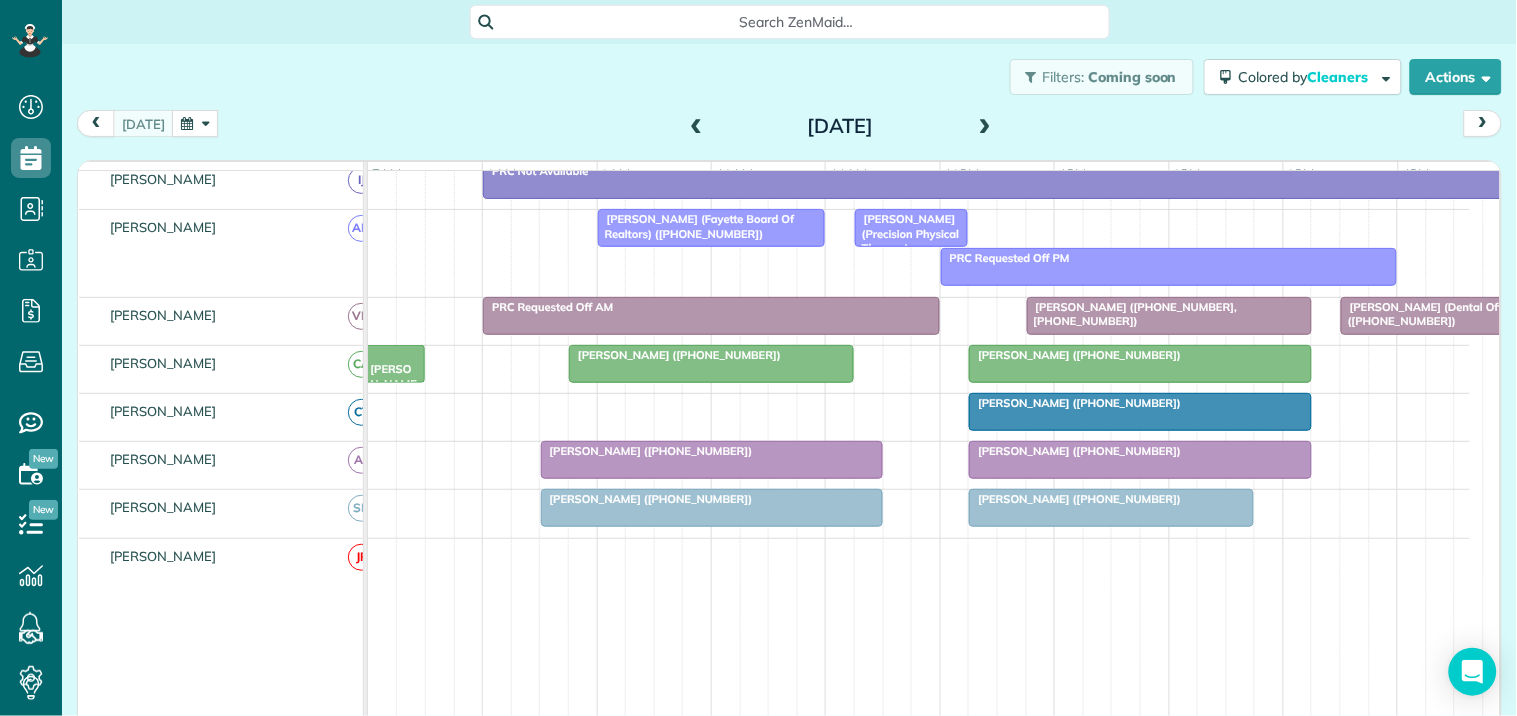 click at bounding box center (985, 127) 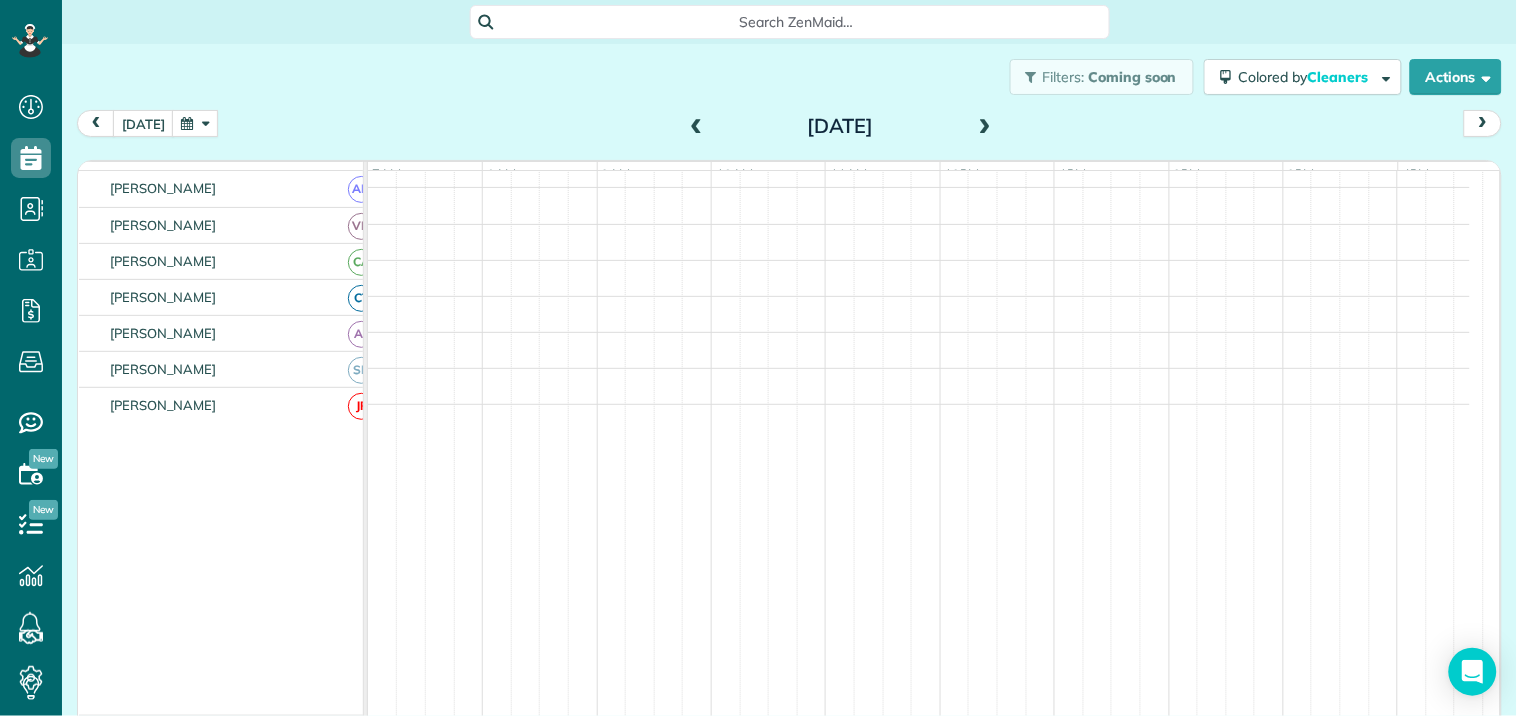 scroll, scrollTop: 398, scrollLeft: 0, axis: vertical 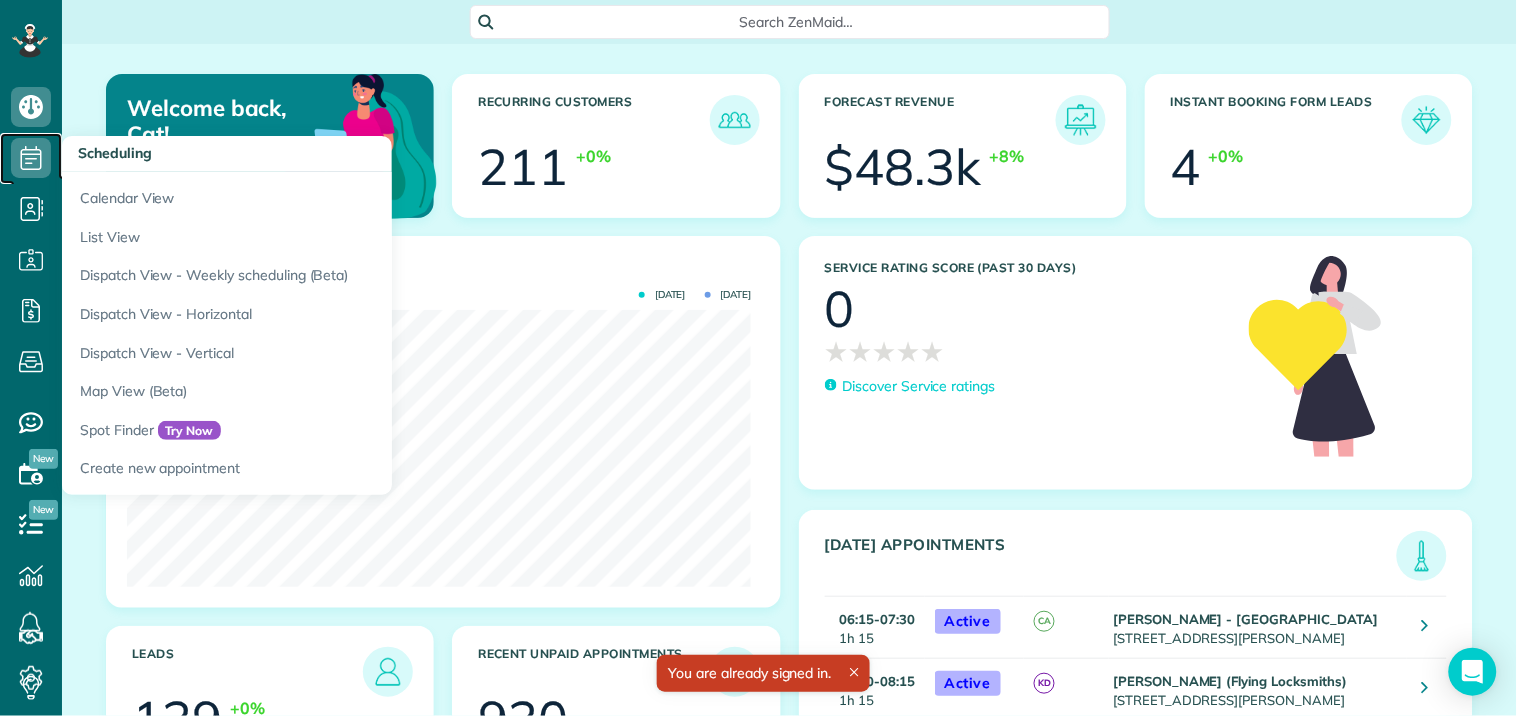 click 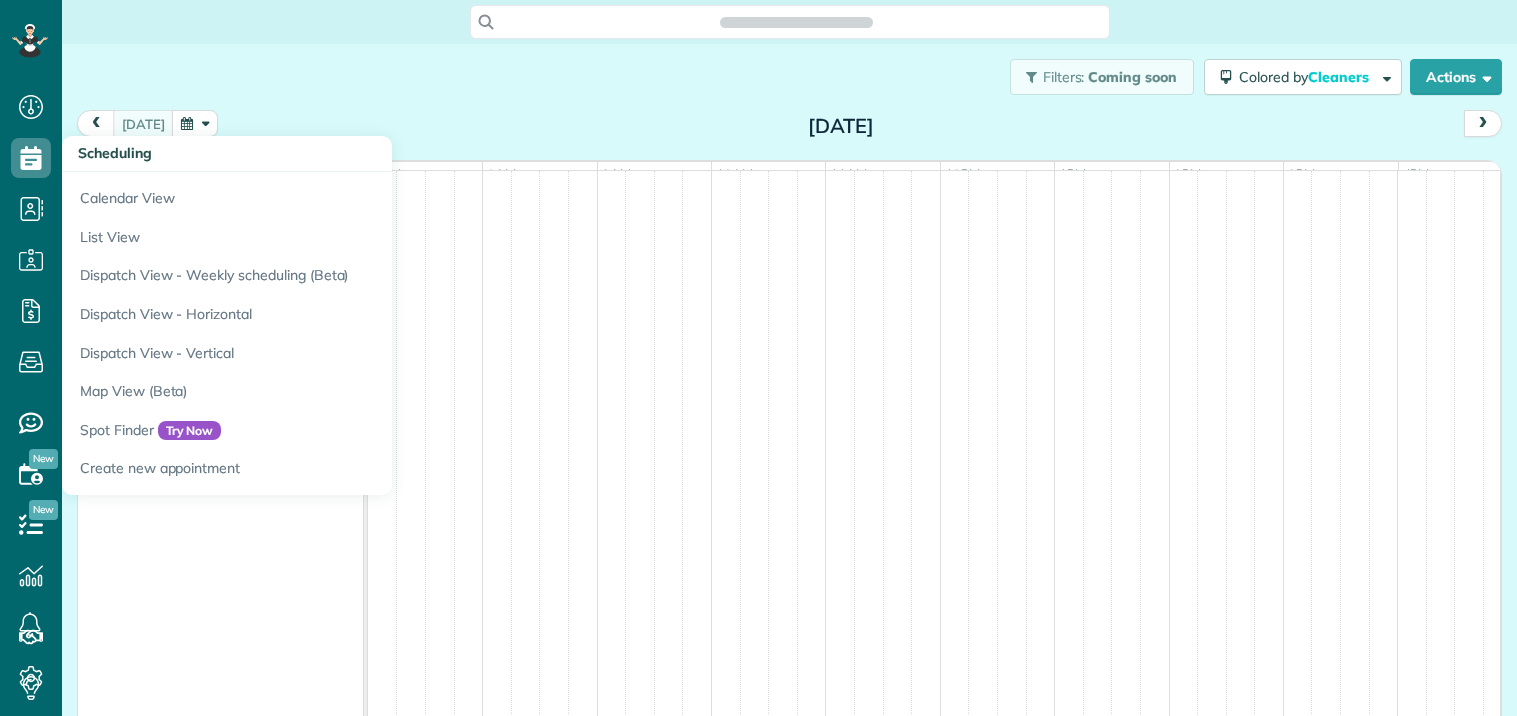 scroll, scrollTop: 0, scrollLeft: 0, axis: both 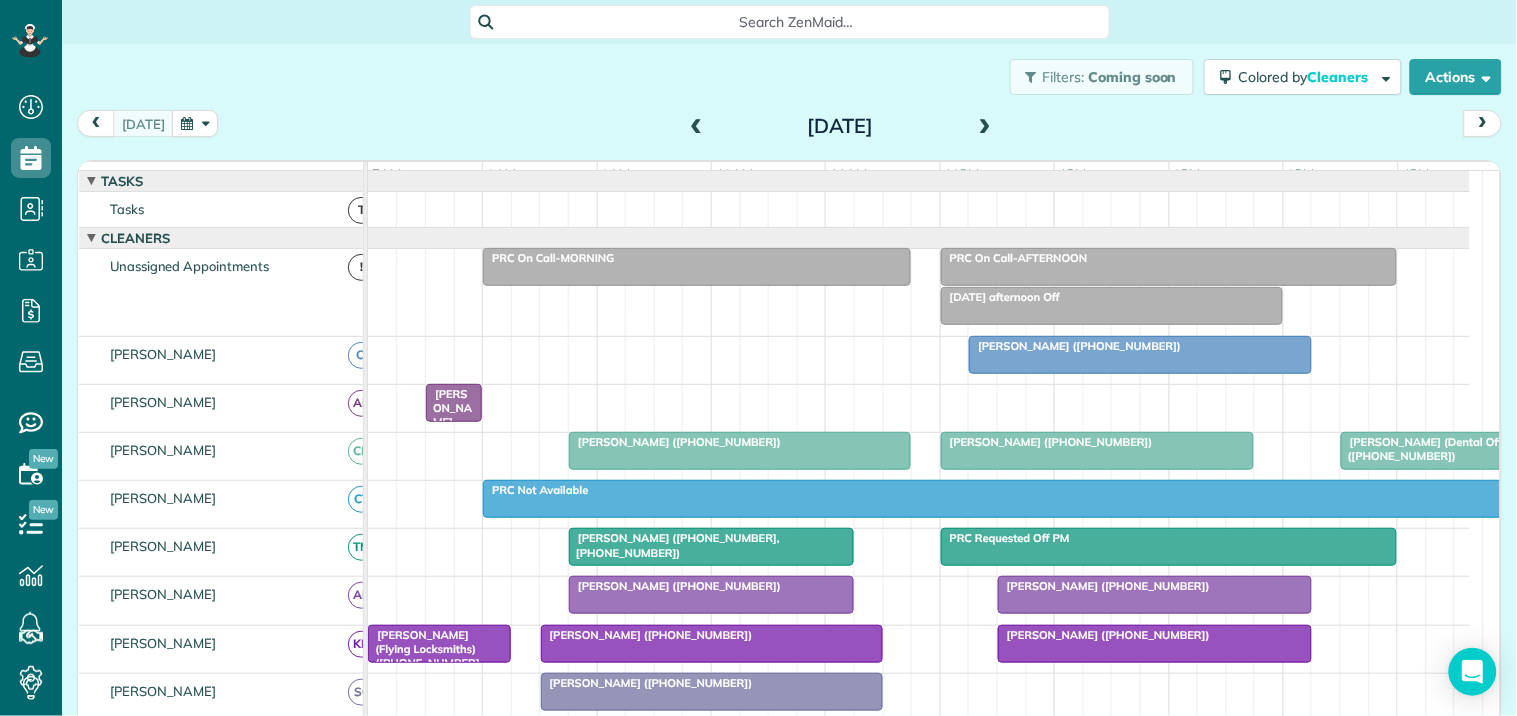 click at bounding box center (985, 127) 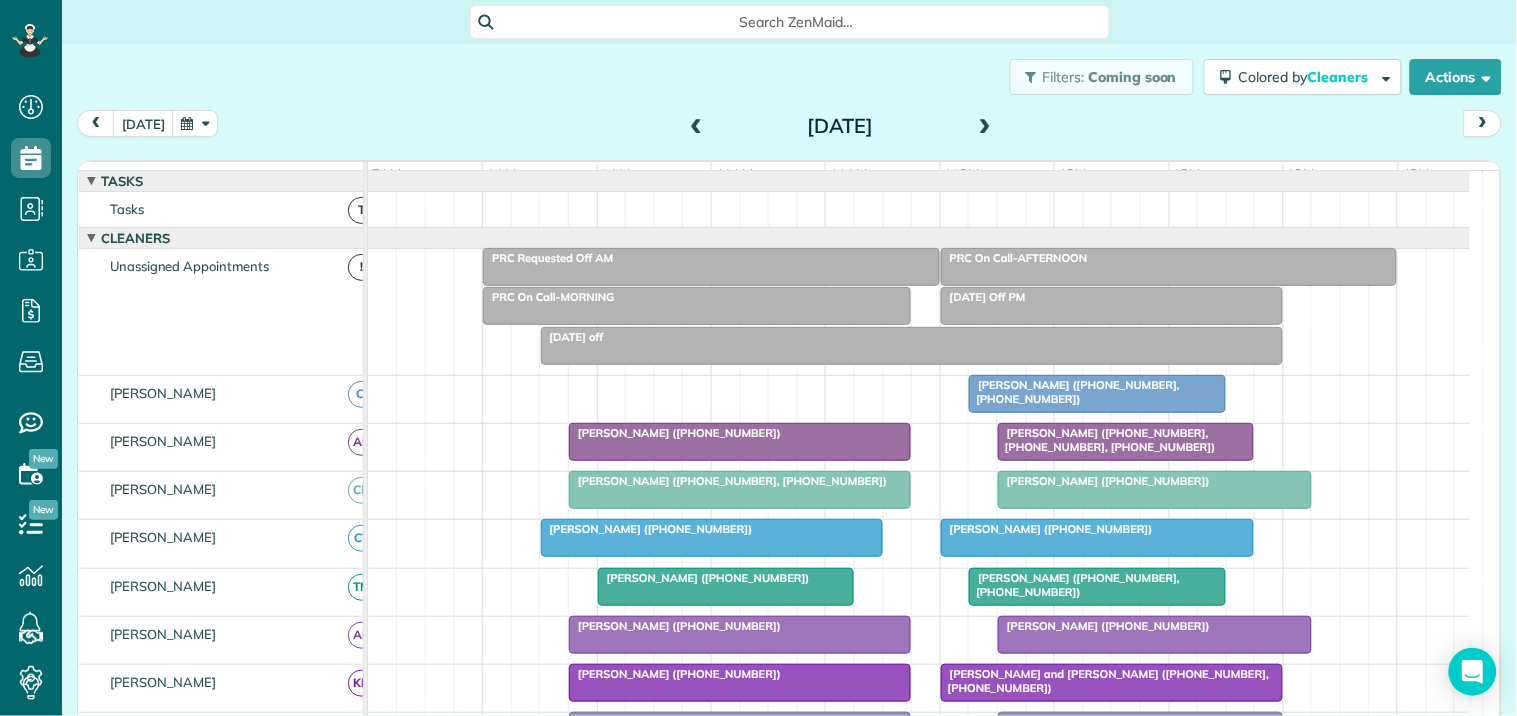 scroll, scrollTop: 314, scrollLeft: 0, axis: vertical 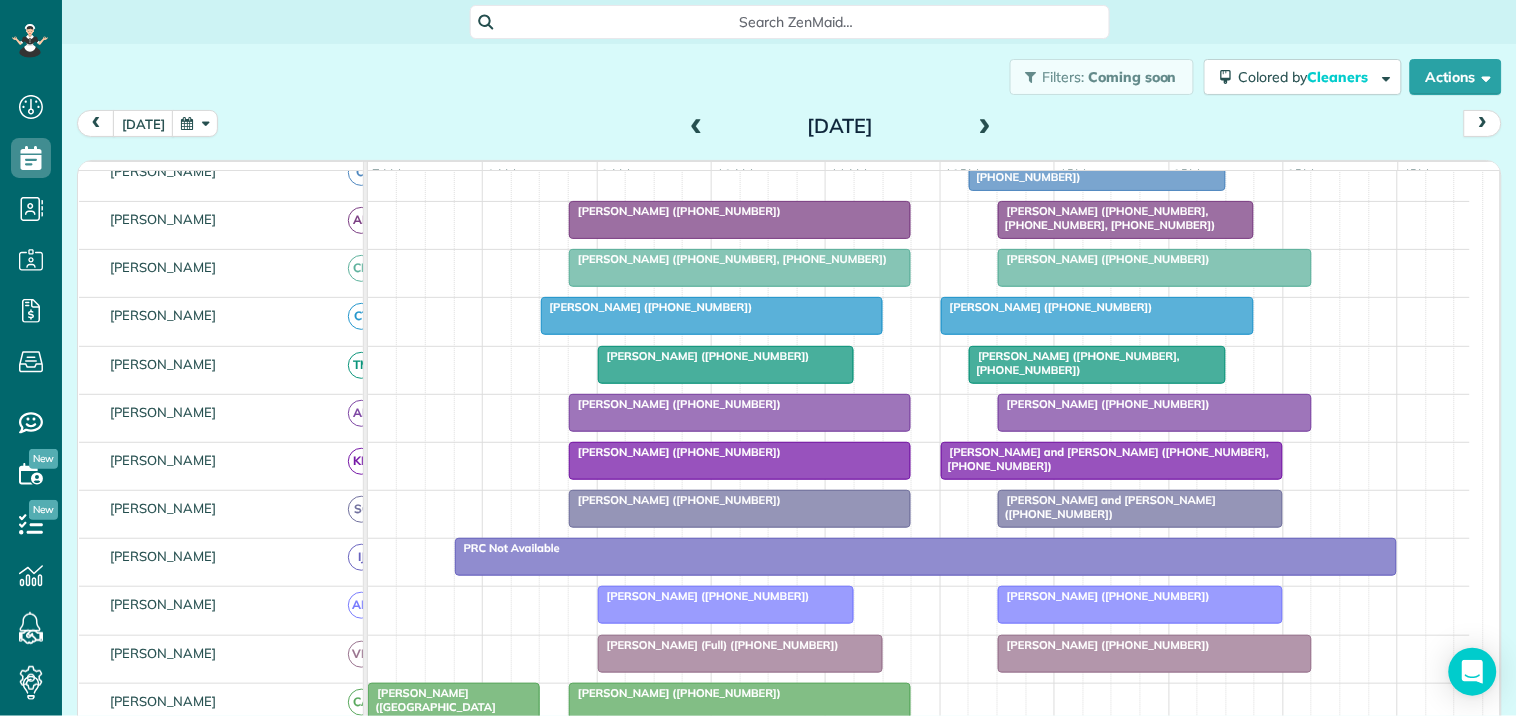 click at bounding box center (985, 127) 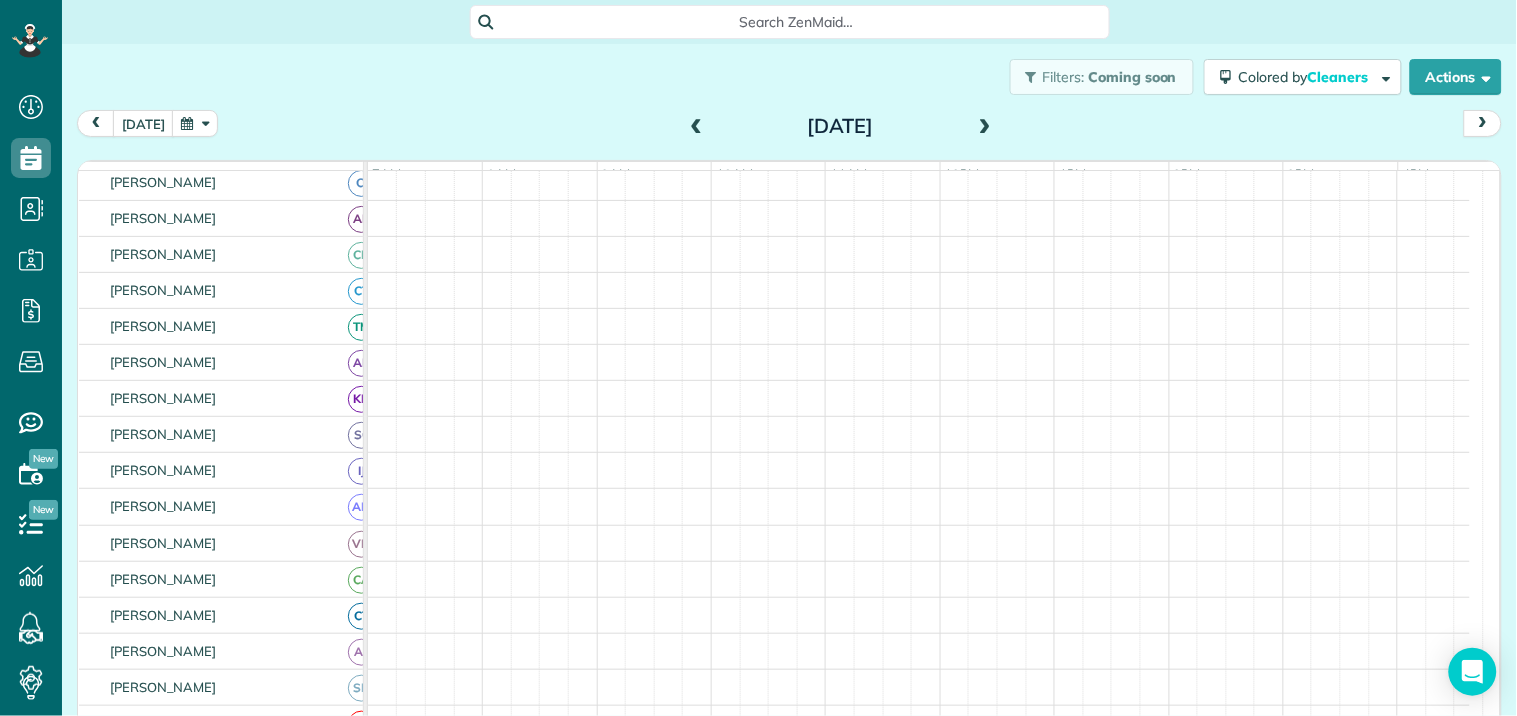 scroll, scrollTop: 262, scrollLeft: 0, axis: vertical 